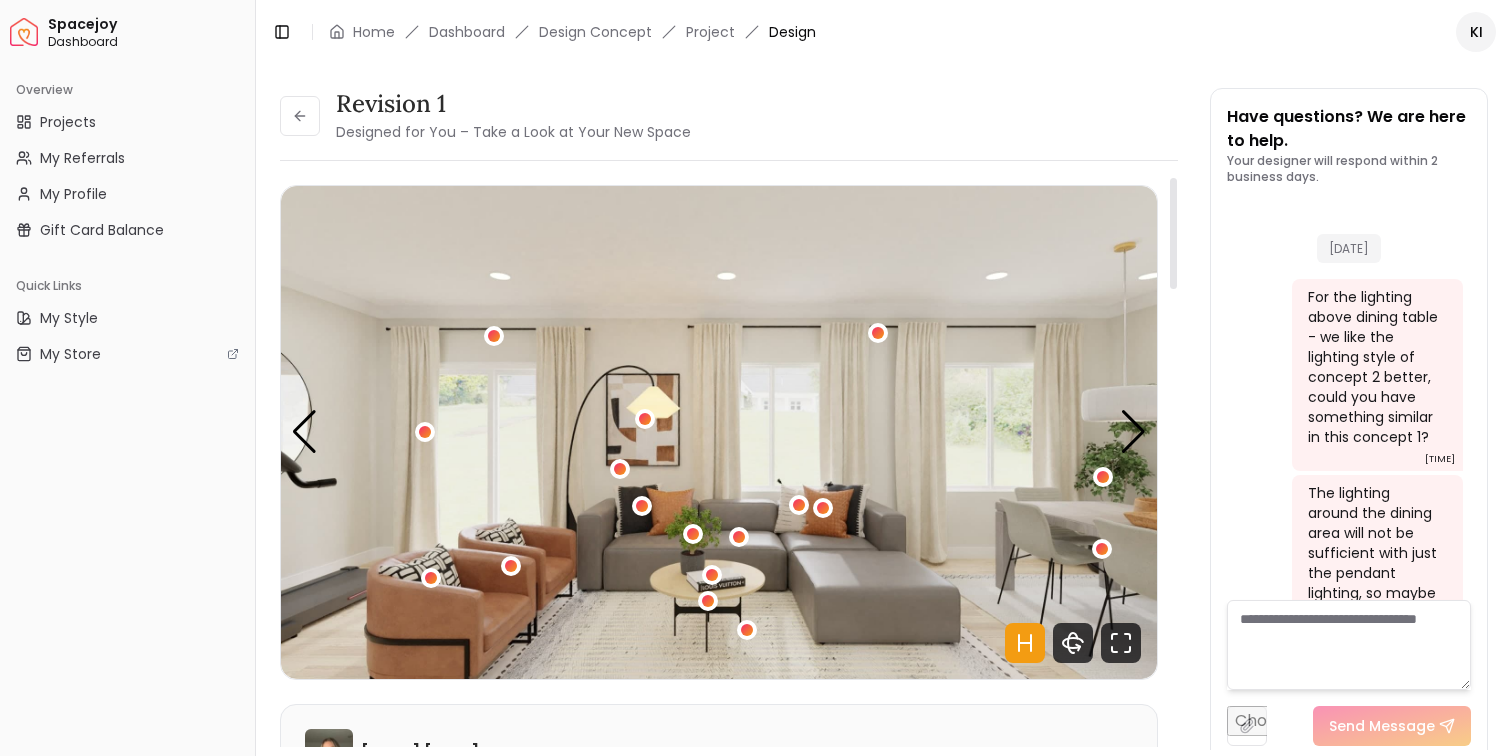 scroll, scrollTop: 0, scrollLeft: 0, axis: both 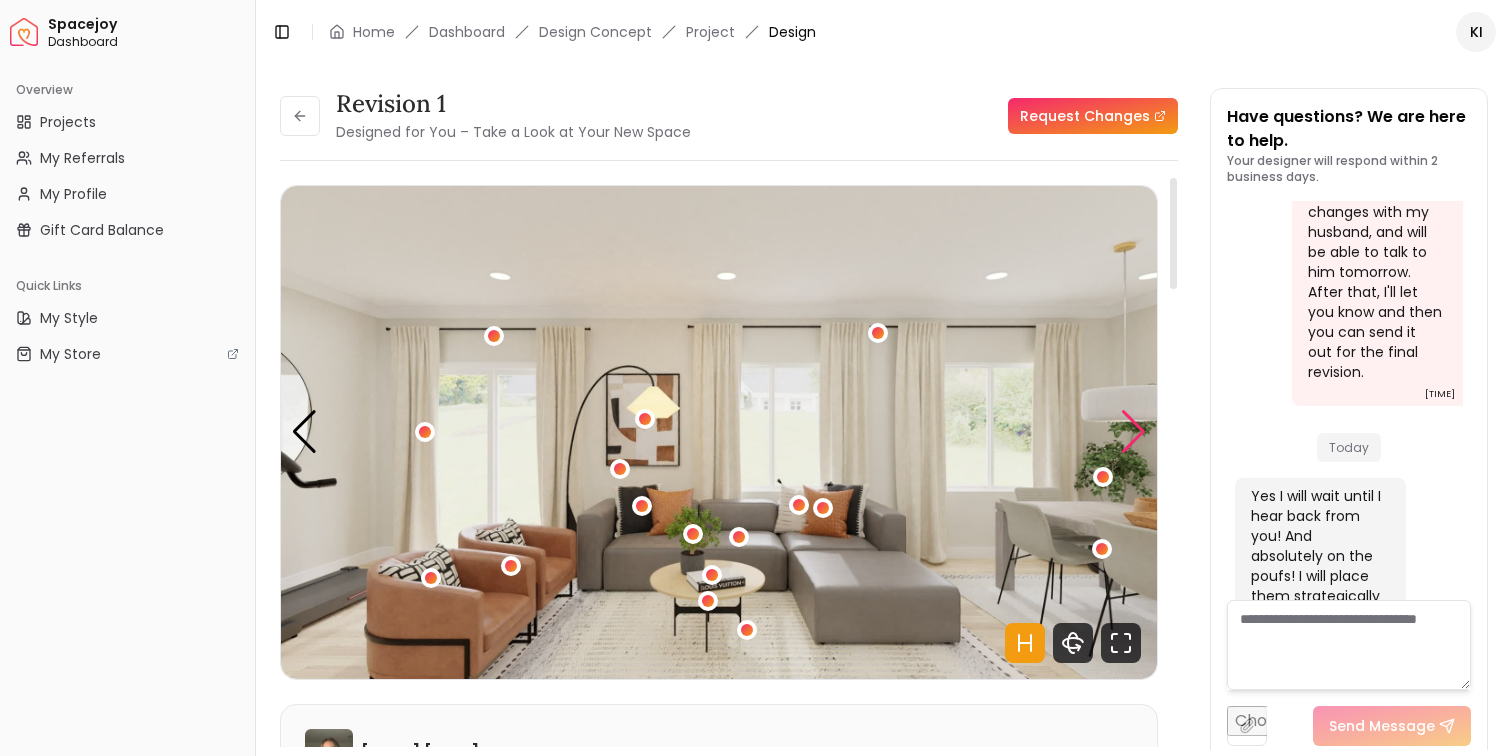 click at bounding box center [1133, 432] 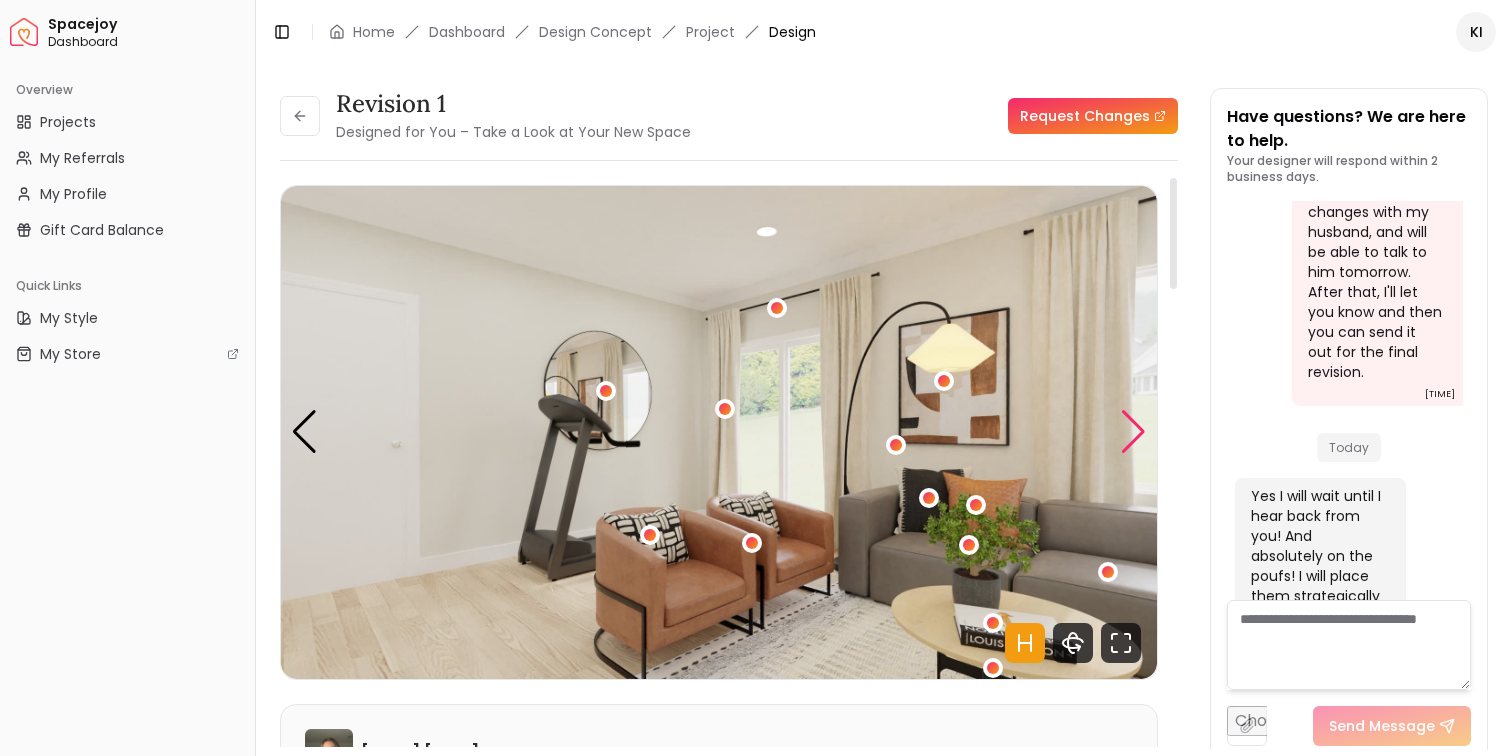 click at bounding box center [1133, 432] 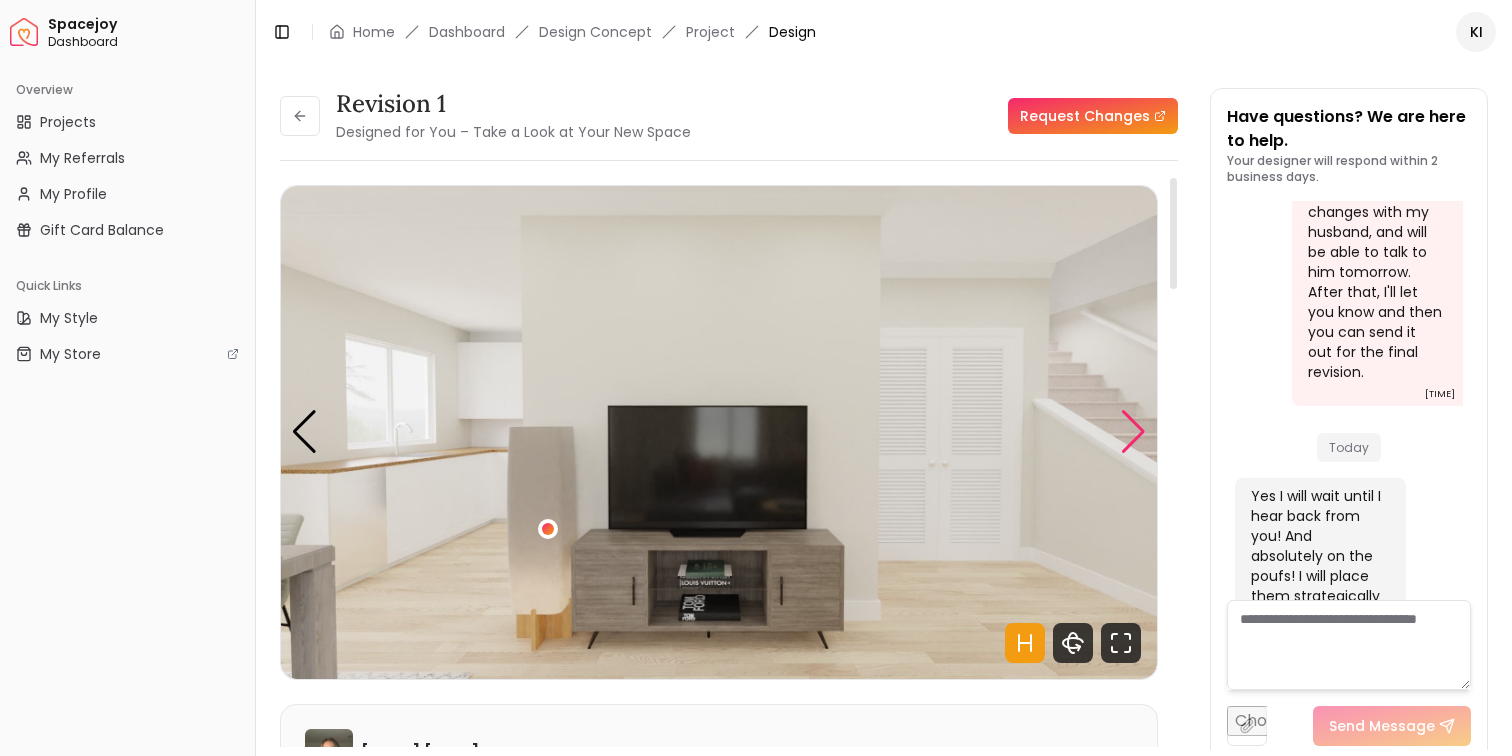 click at bounding box center (1133, 432) 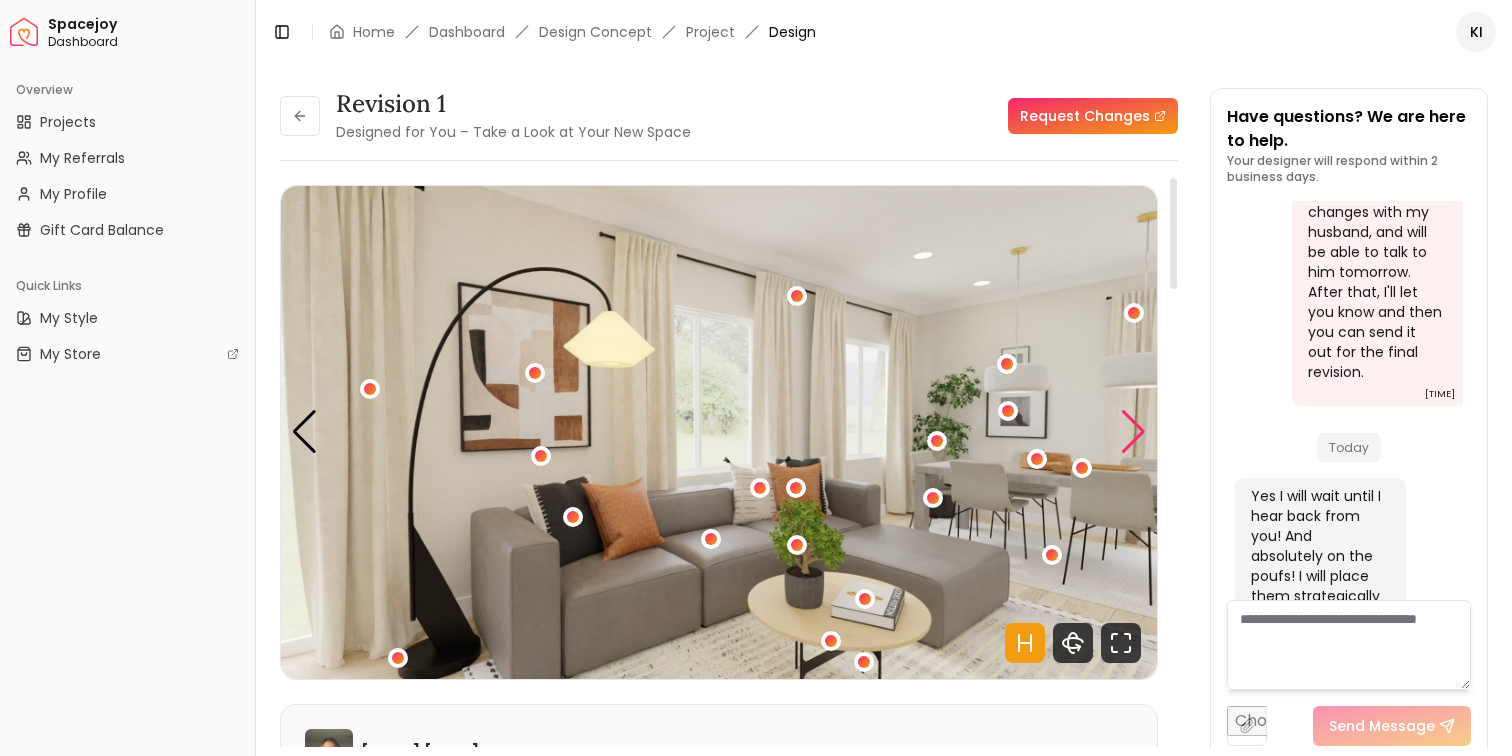 click at bounding box center [1133, 432] 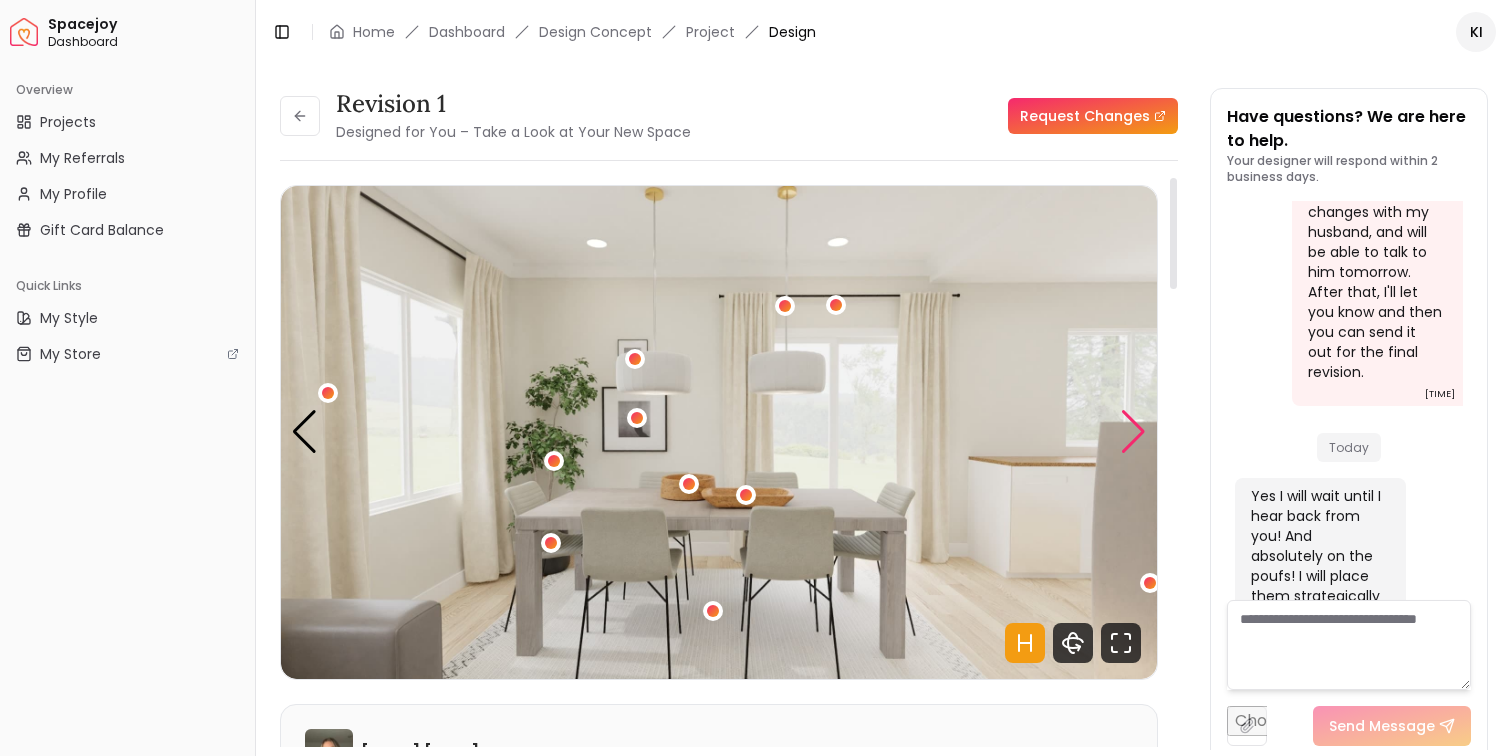 click at bounding box center (1133, 432) 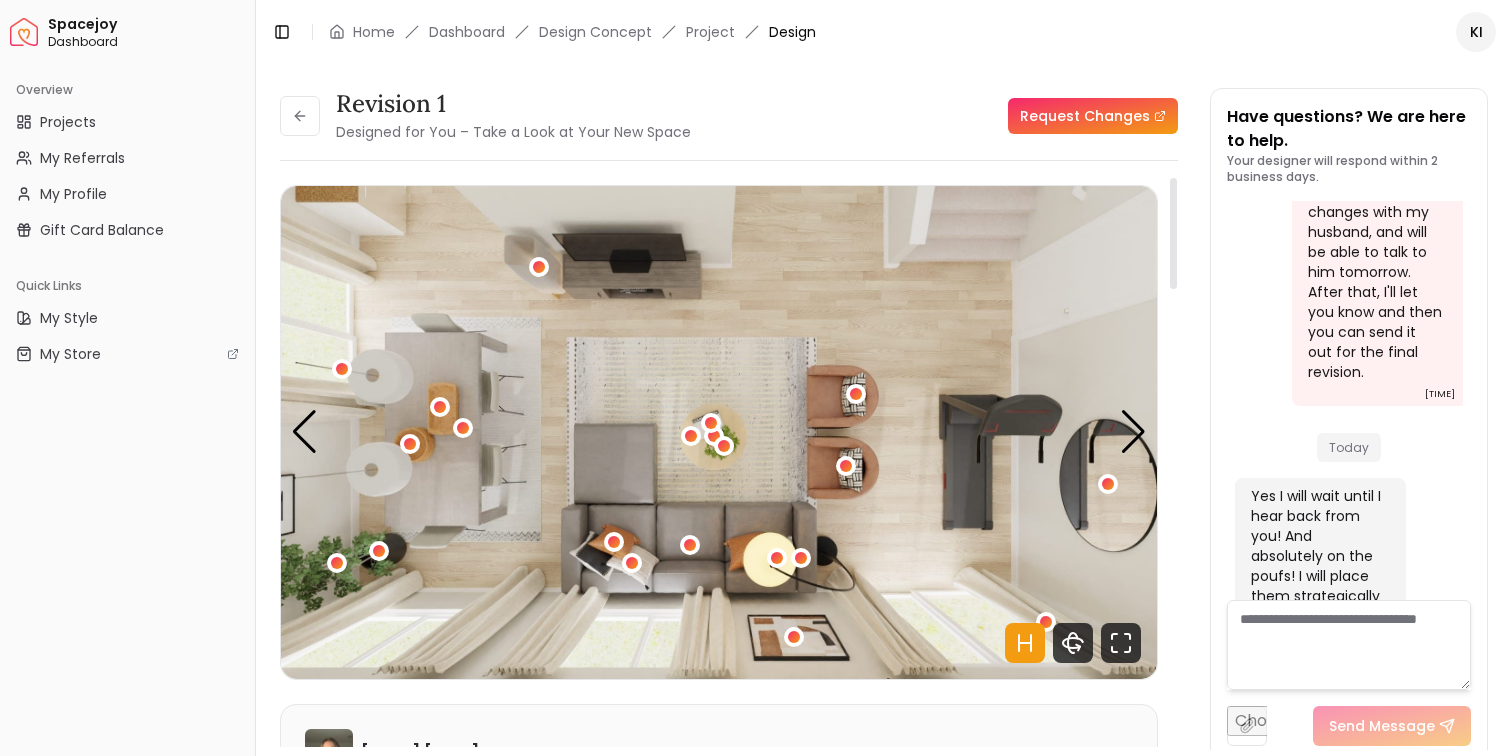 click at bounding box center [719, 432] 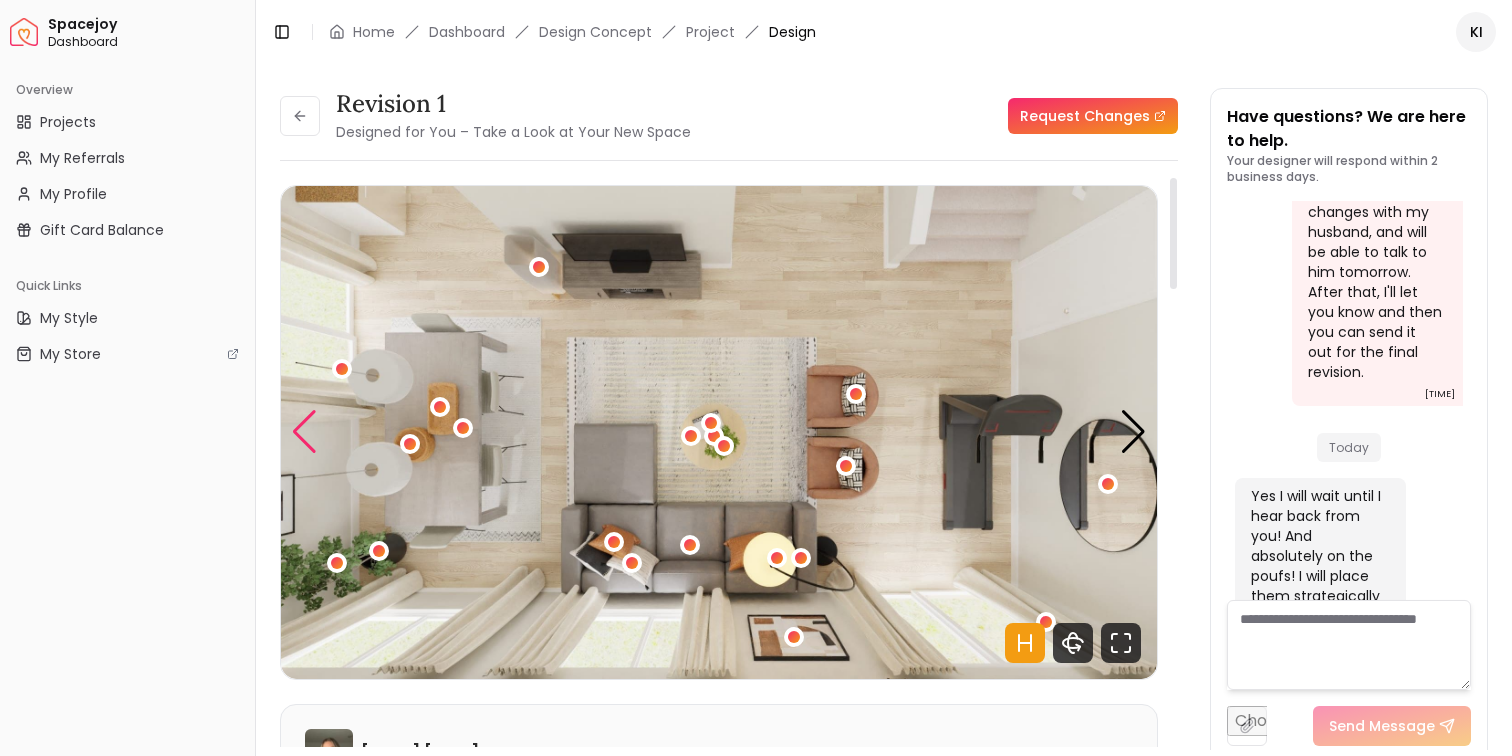 click at bounding box center [304, 432] 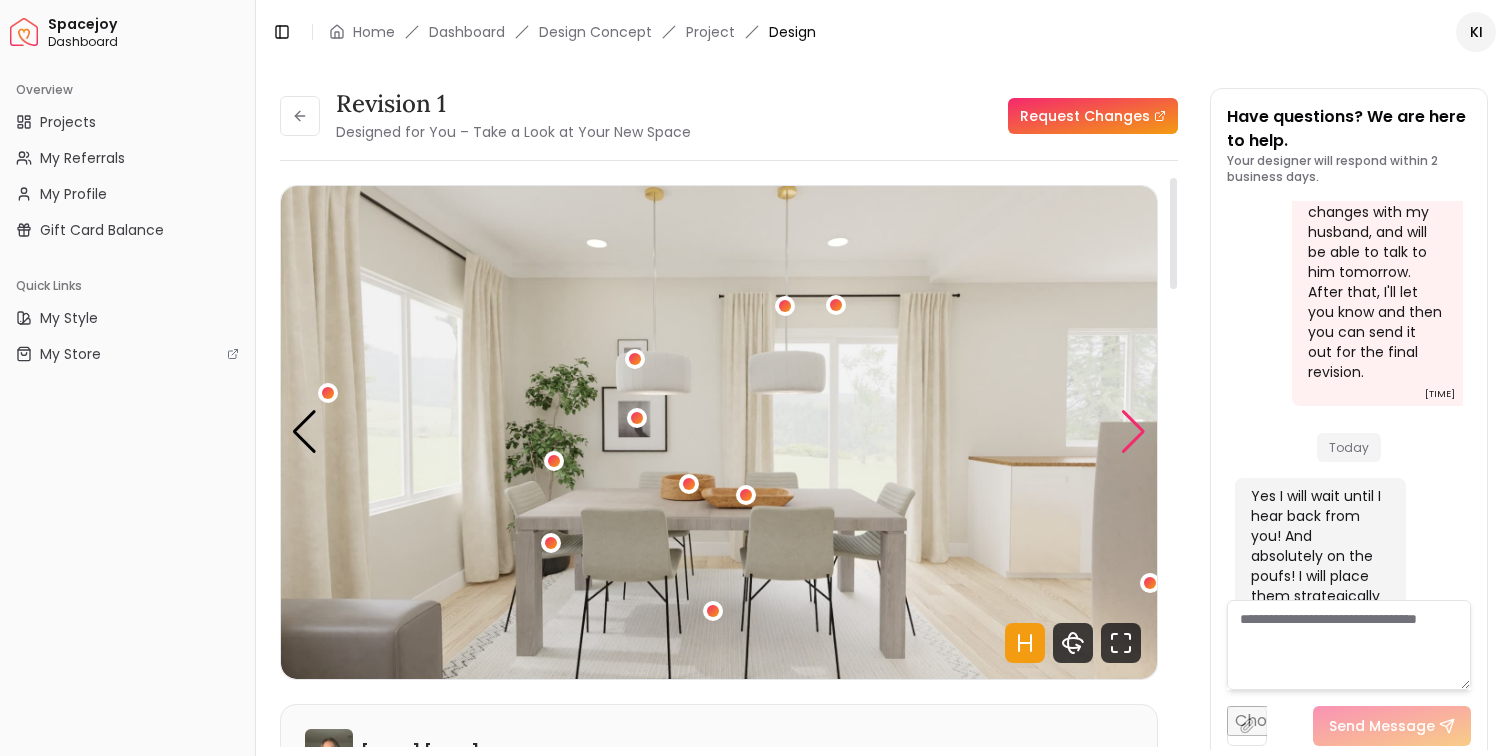 click at bounding box center (1133, 432) 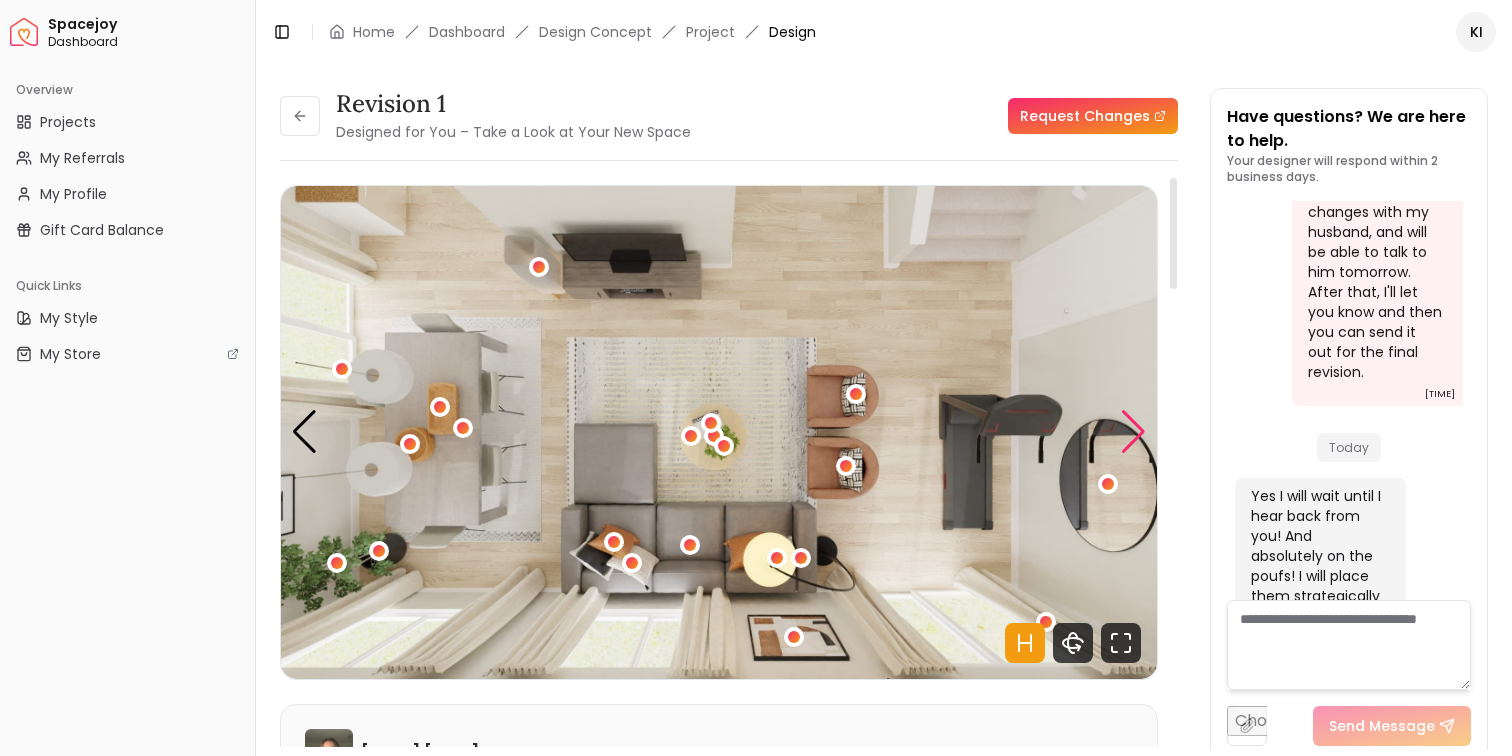 click at bounding box center [1133, 432] 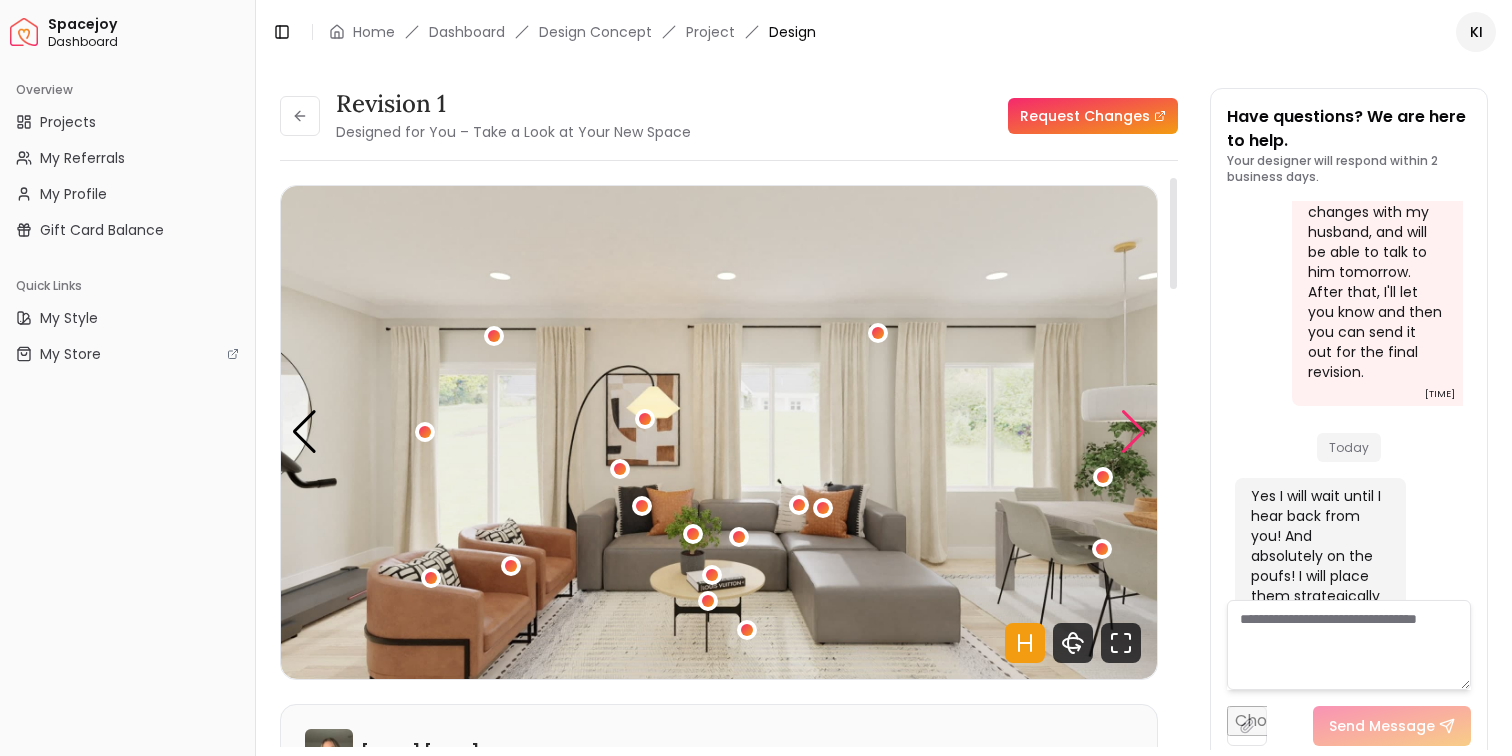 click at bounding box center [1133, 432] 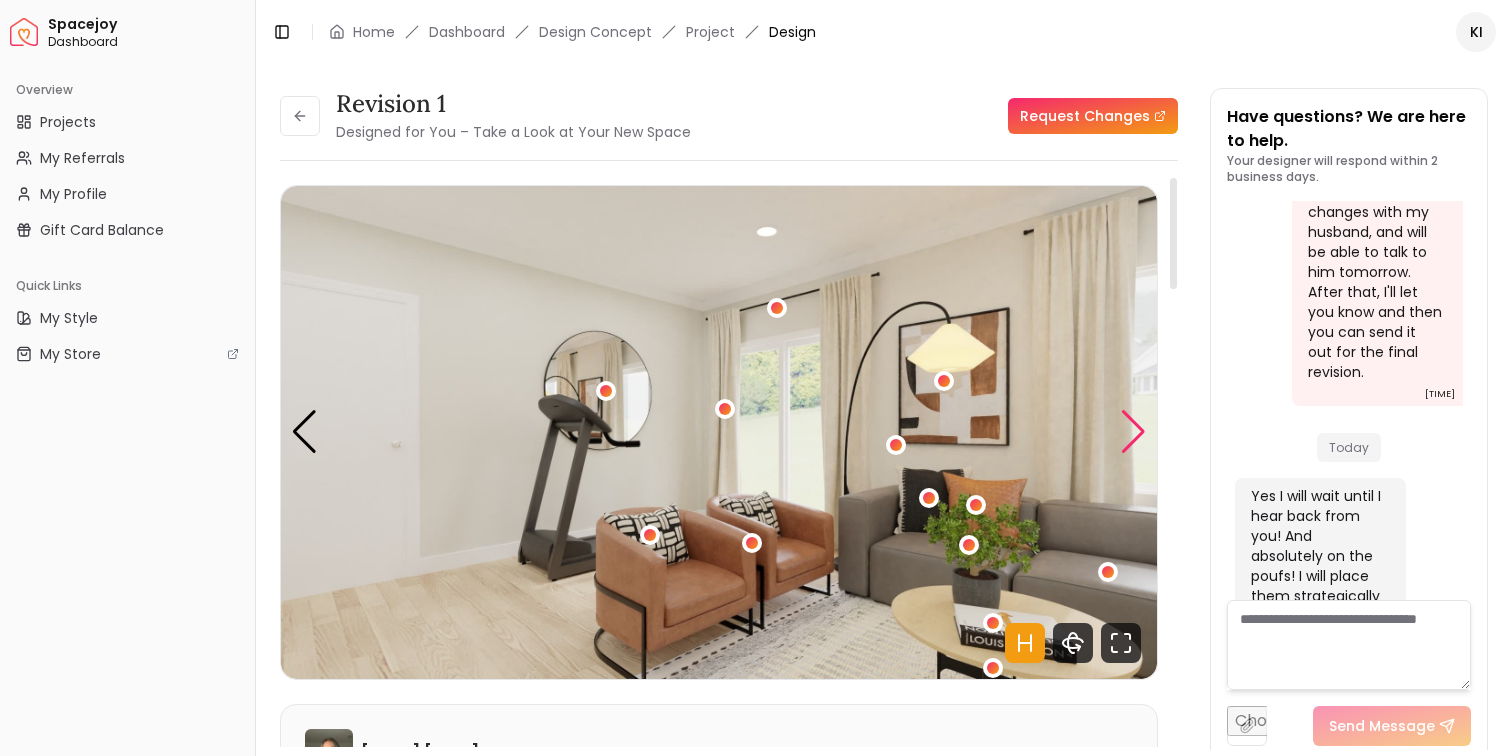 click at bounding box center (1133, 432) 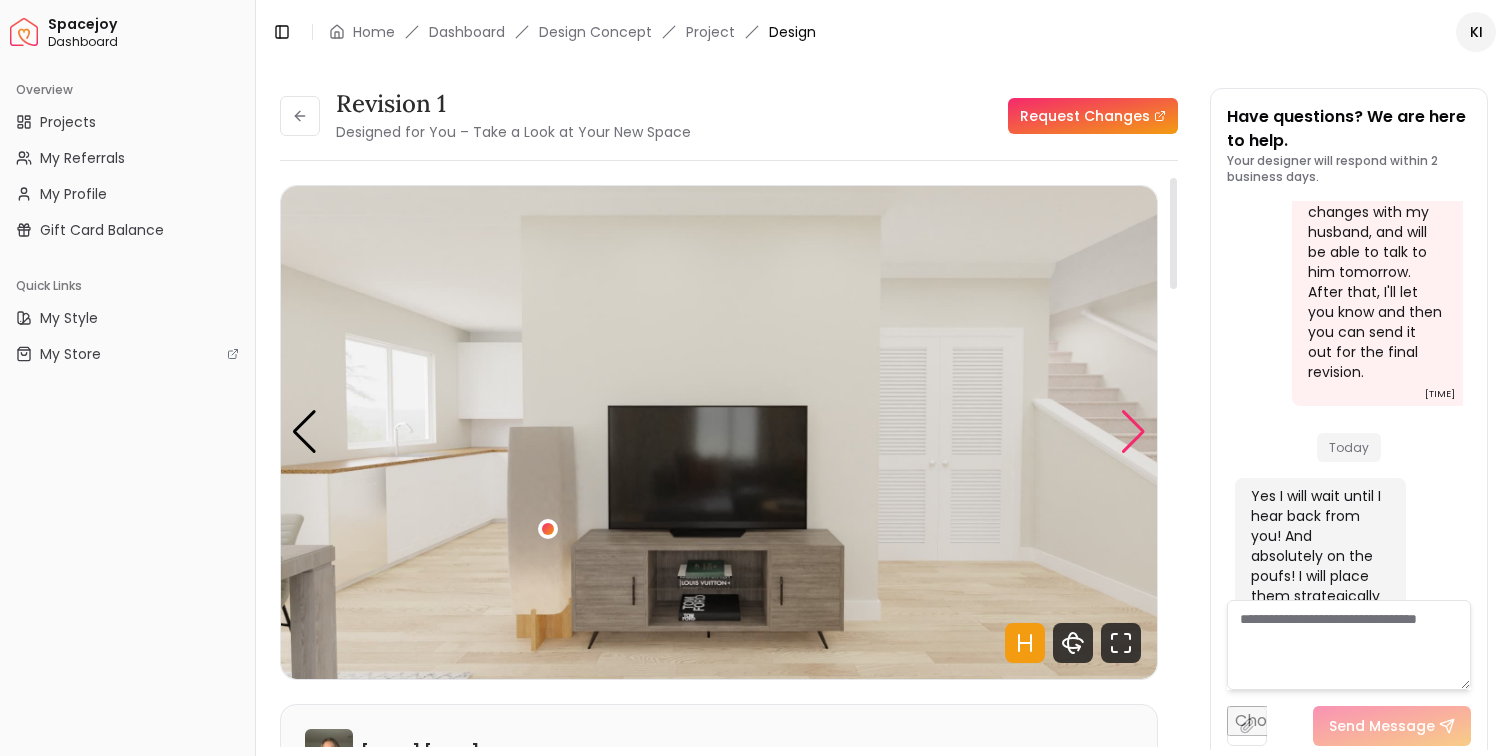click at bounding box center [1133, 432] 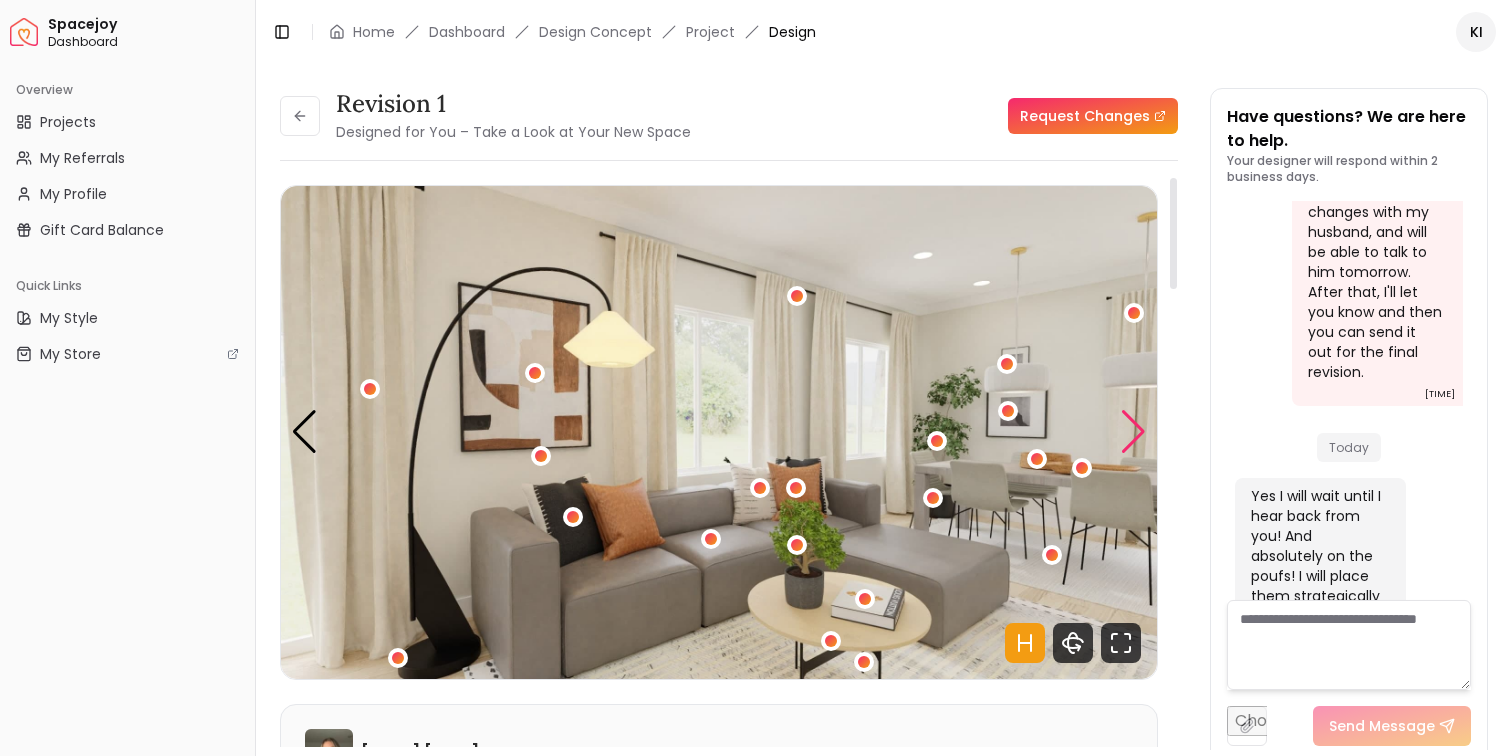 click at bounding box center (1133, 432) 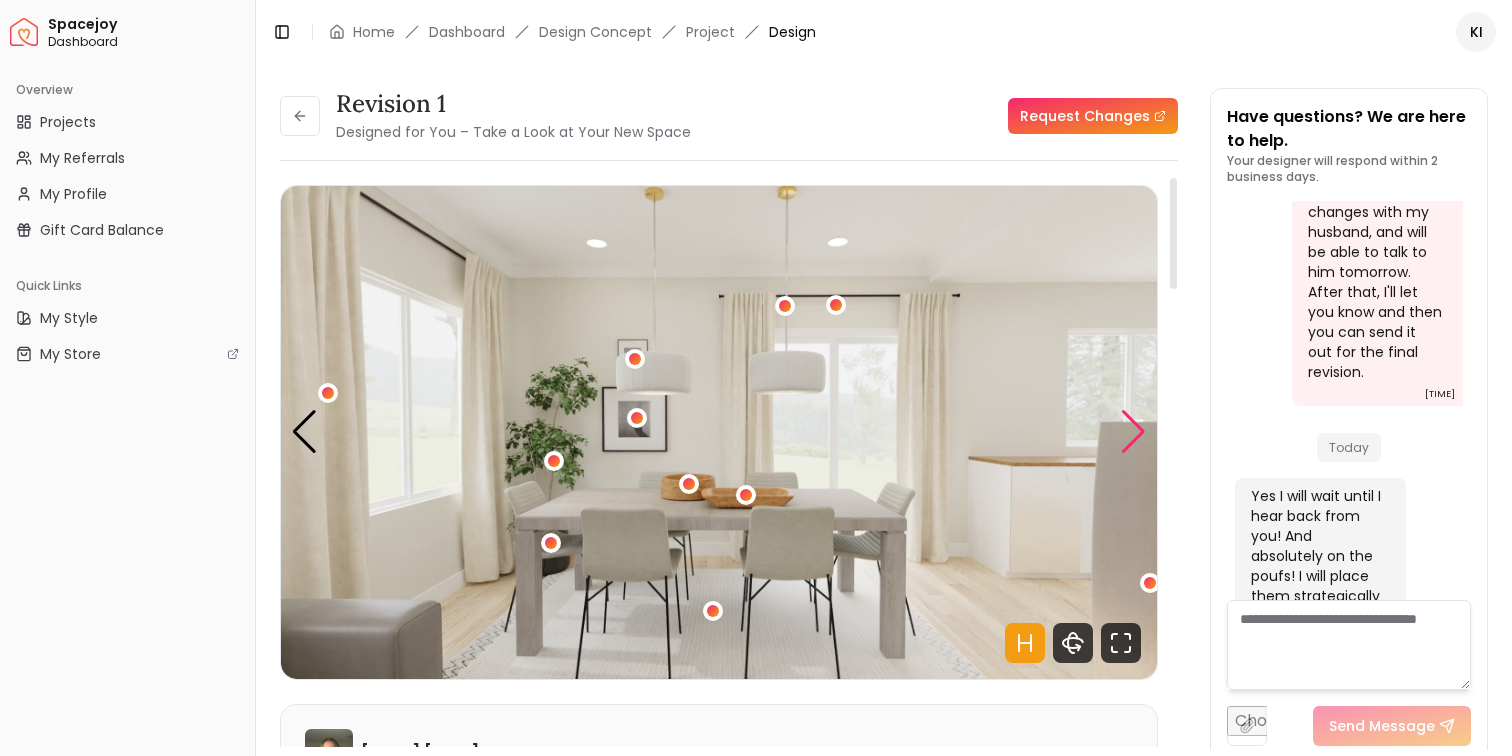 click at bounding box center (1133, 432) 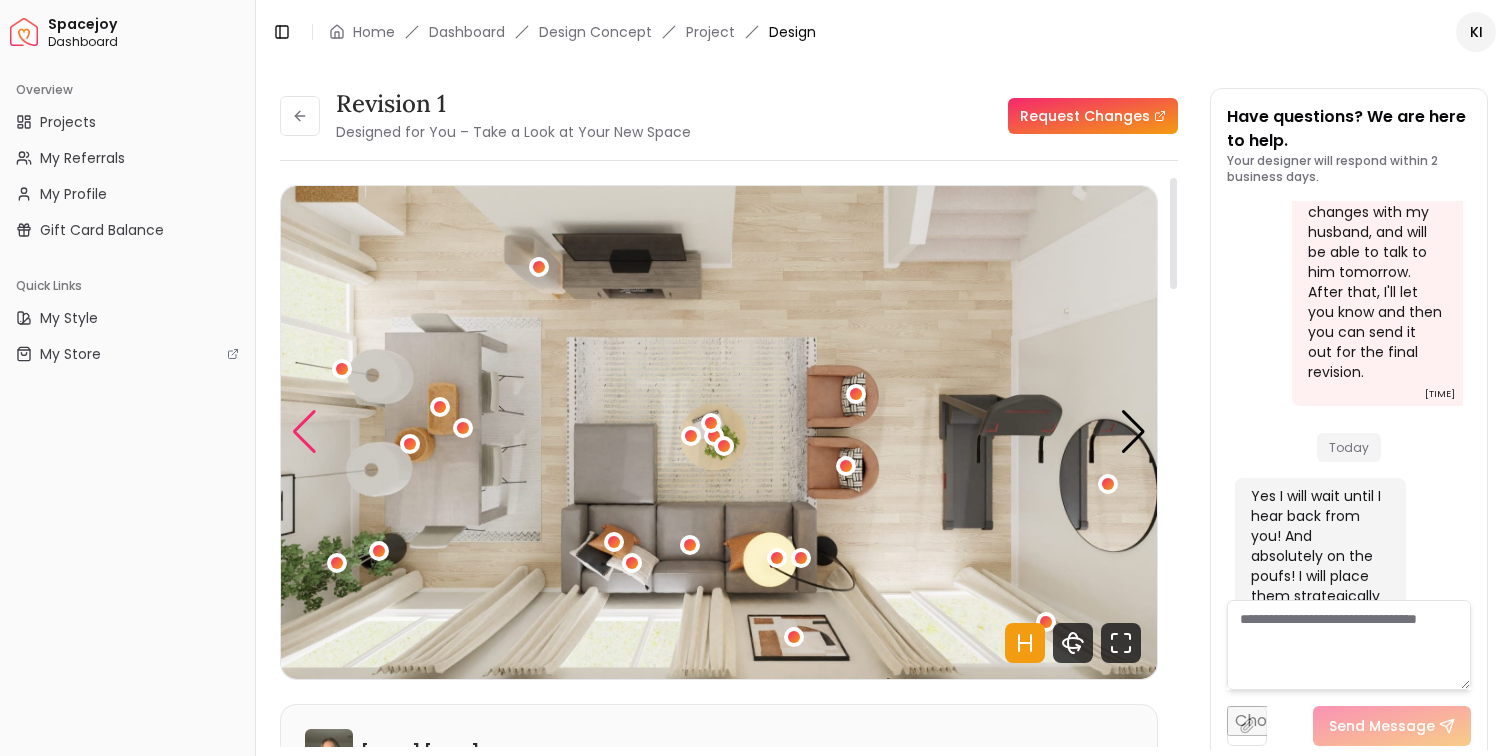 click at bounding box center [304, 432] 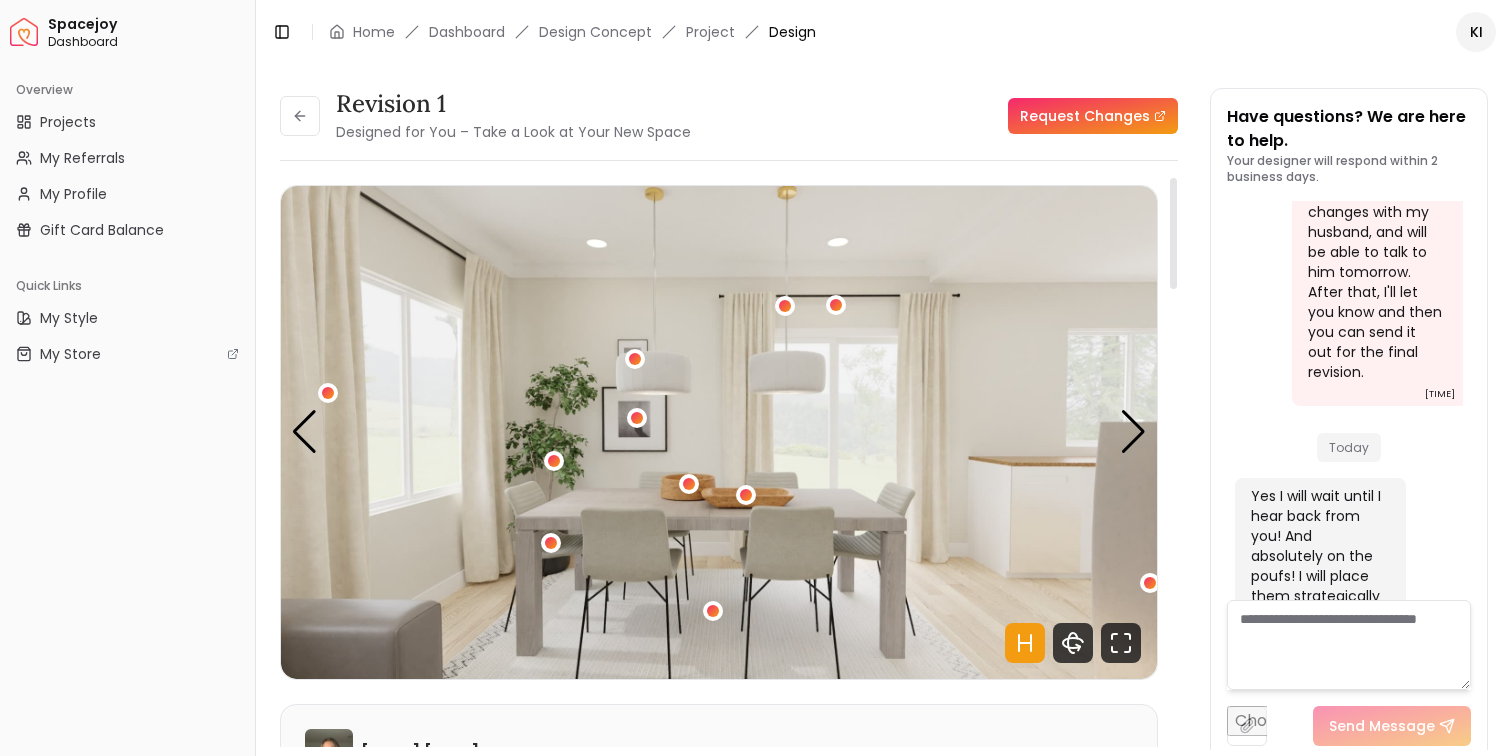 click 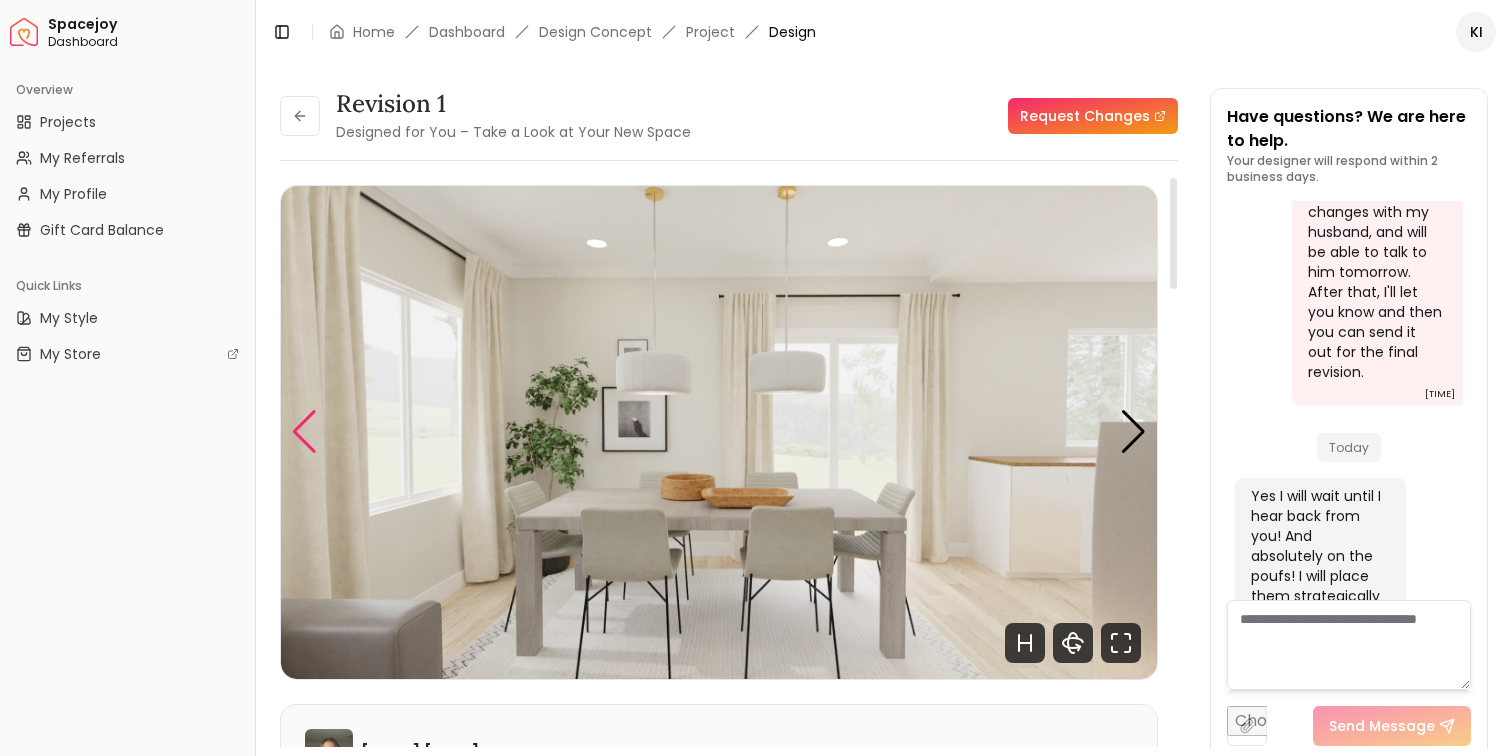 click at bounding box center [304, 432] 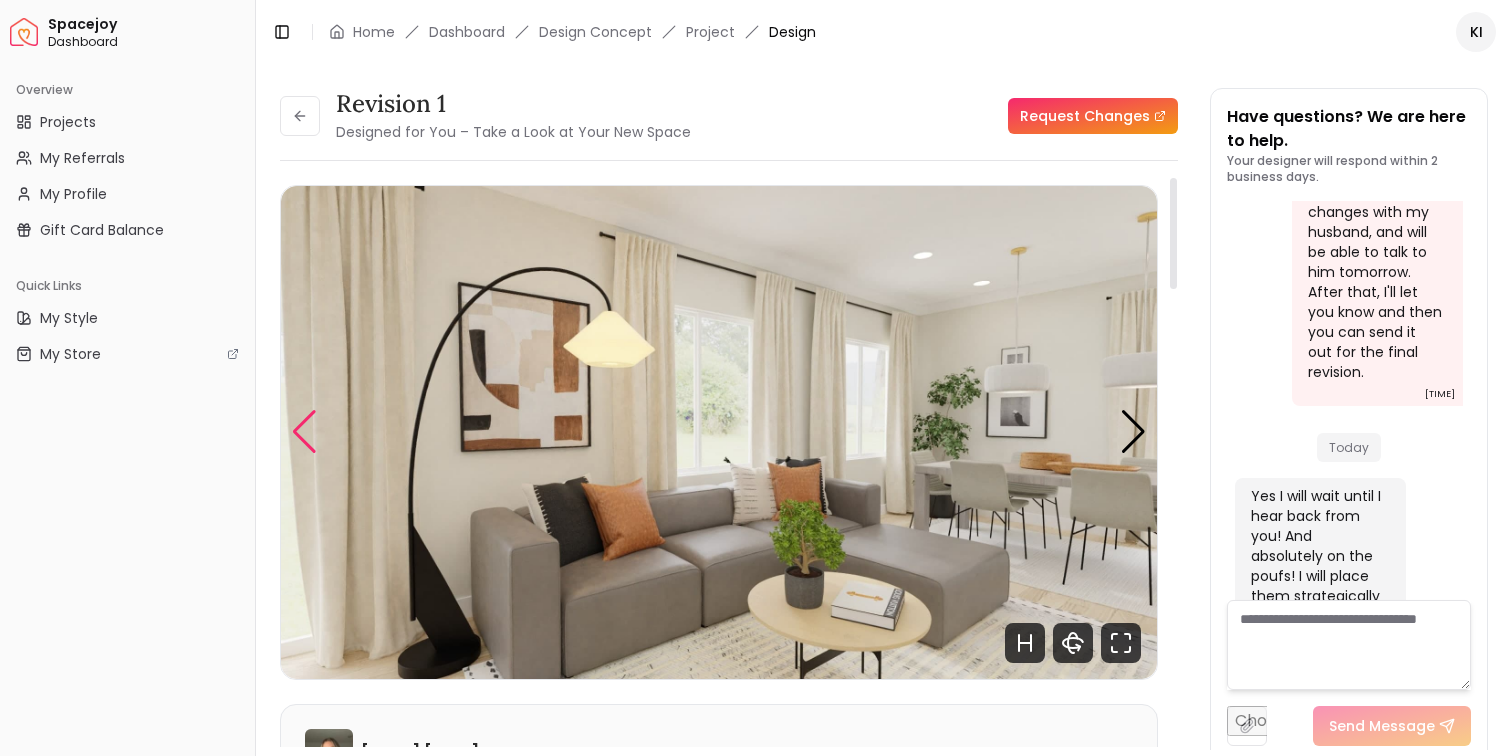 click at bounding box center [304, 432] 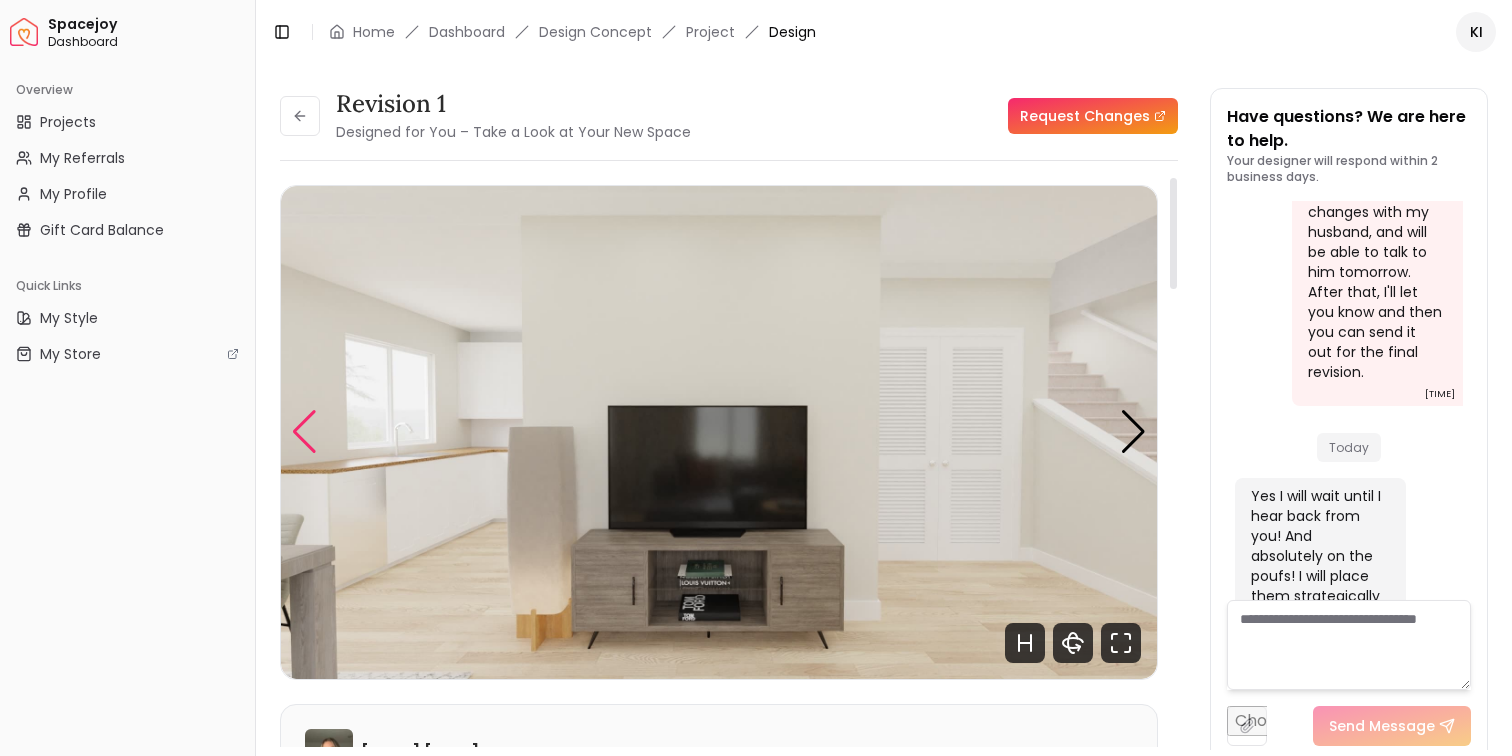 click at bounding box center (304, 432) 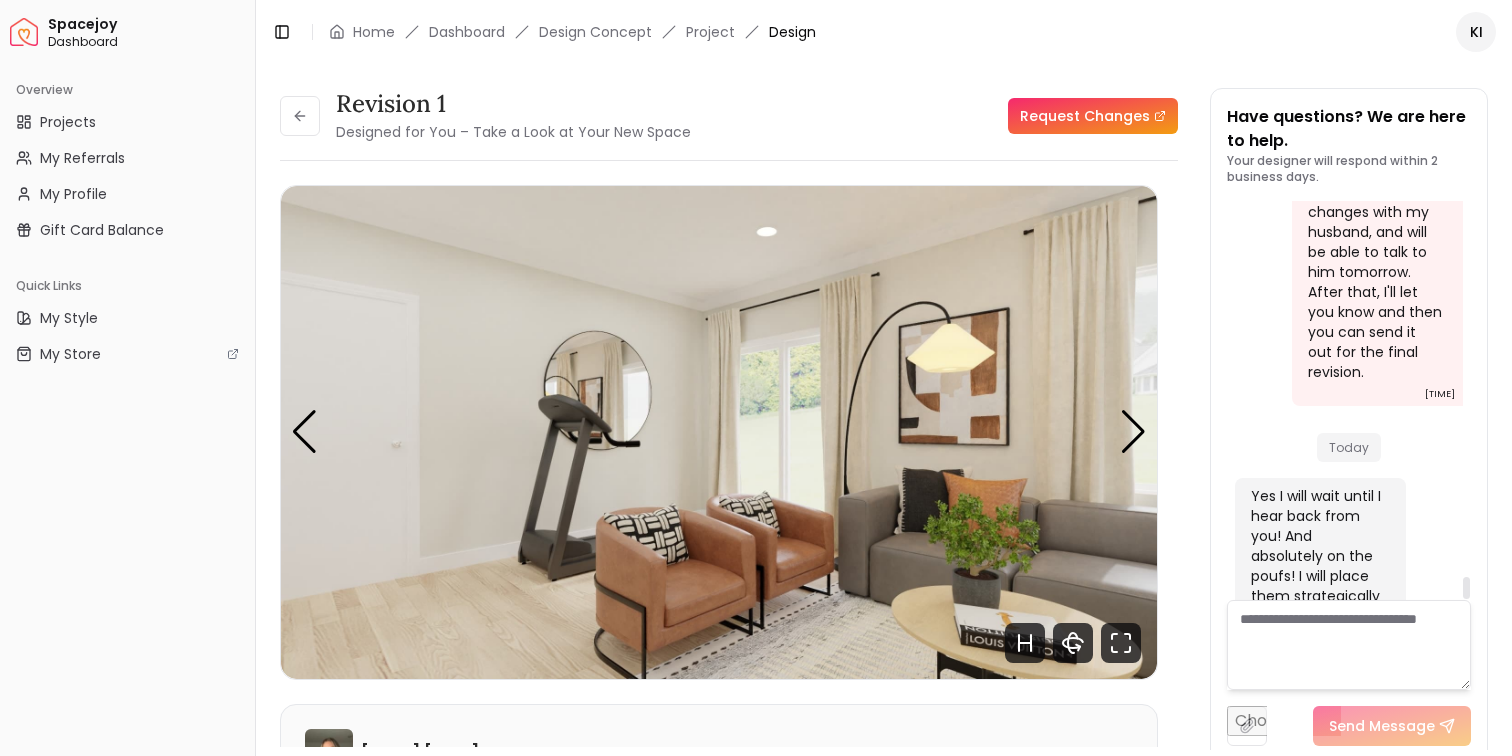 scroll, scrollTop: 0, scrollLeft: 0, axis: both 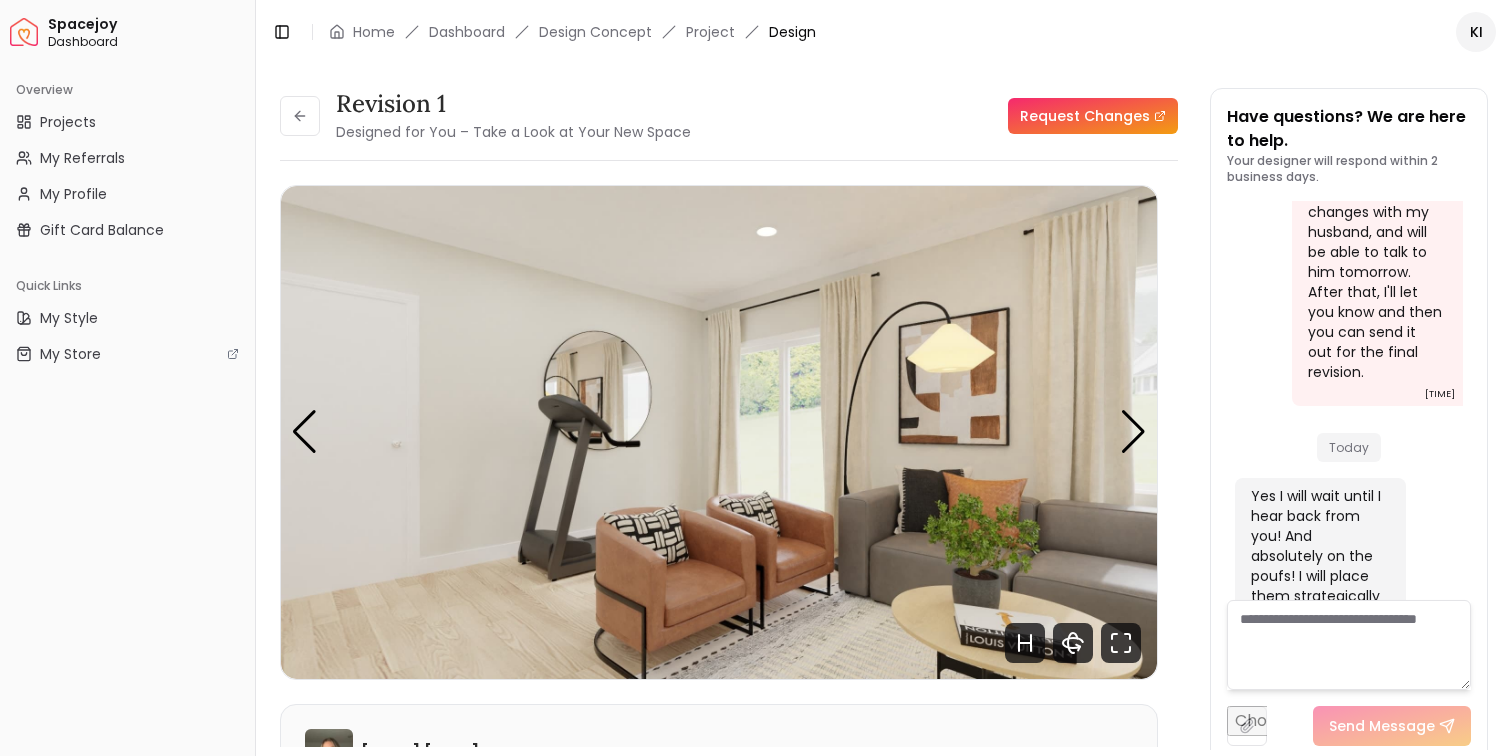 paste on "**********" 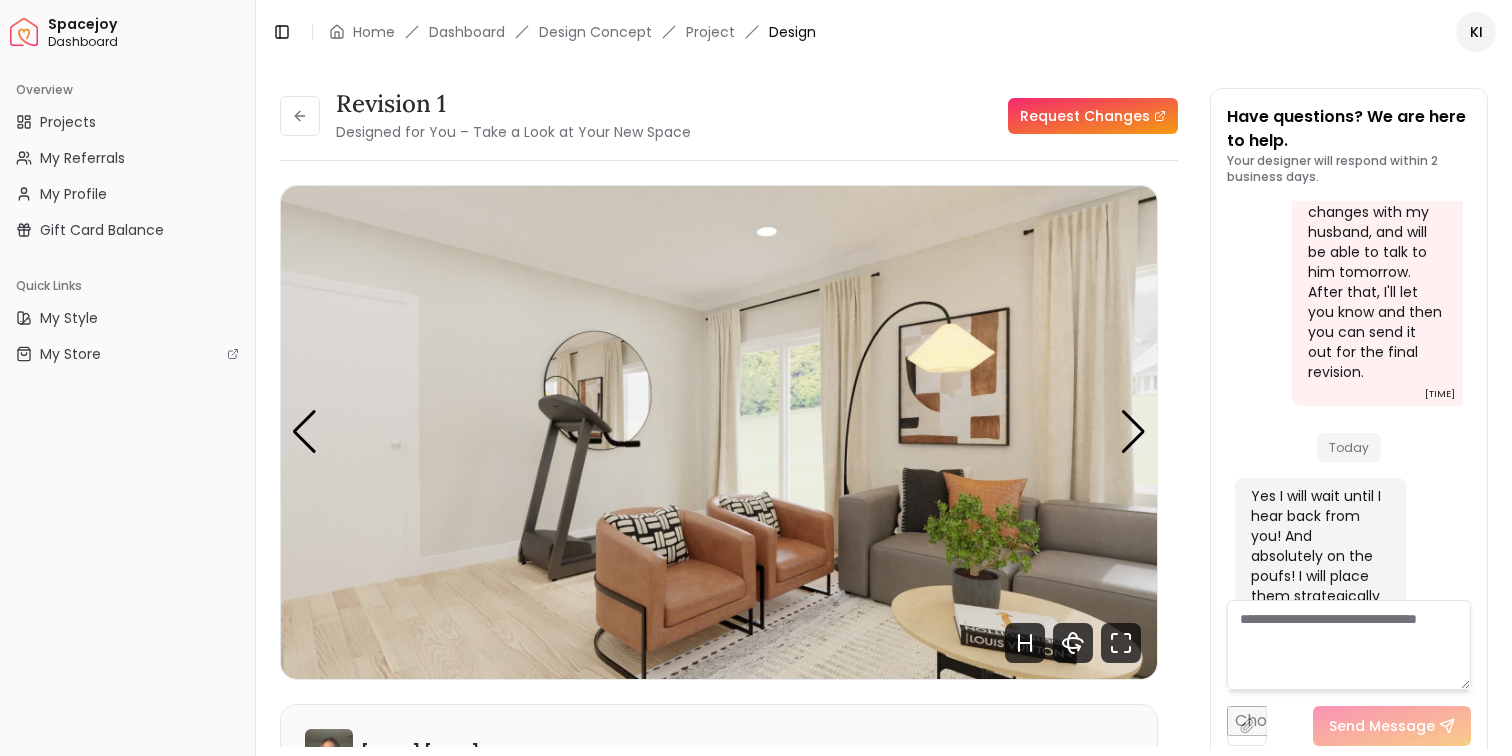 type on "**********" 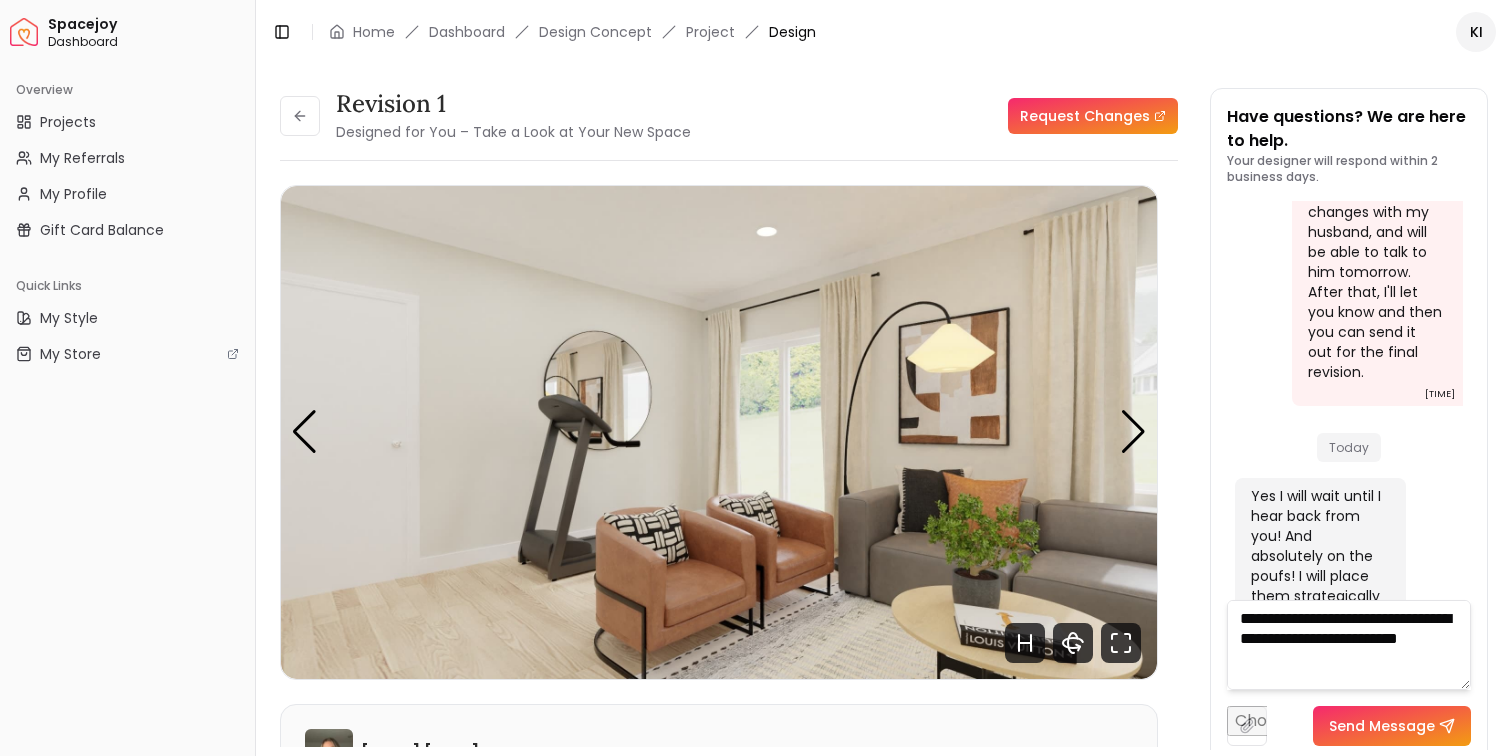 scroll, scrollTop: 1108, scrollLeft: 0, axis: vertical 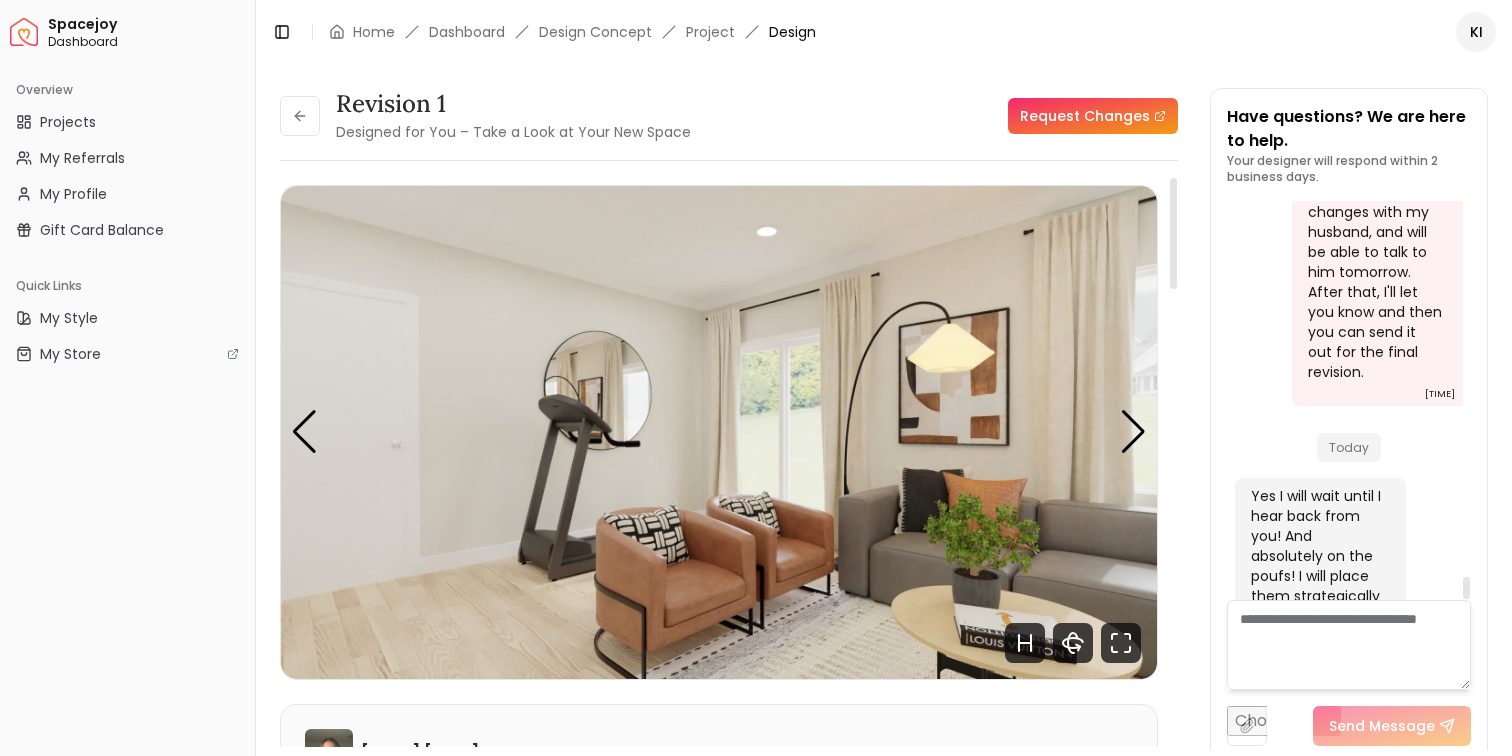 click at bounding box center [1349, 645] 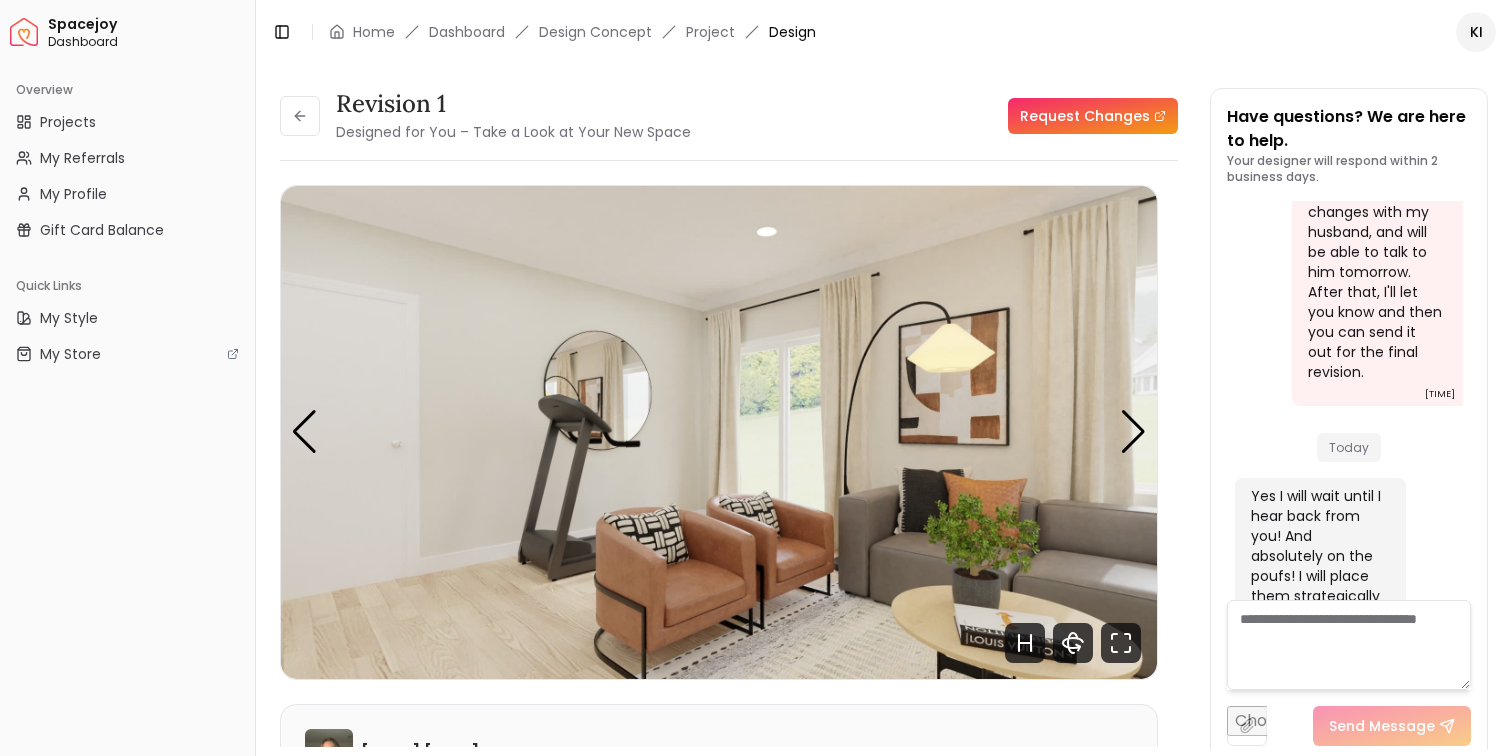 paste on "**********" 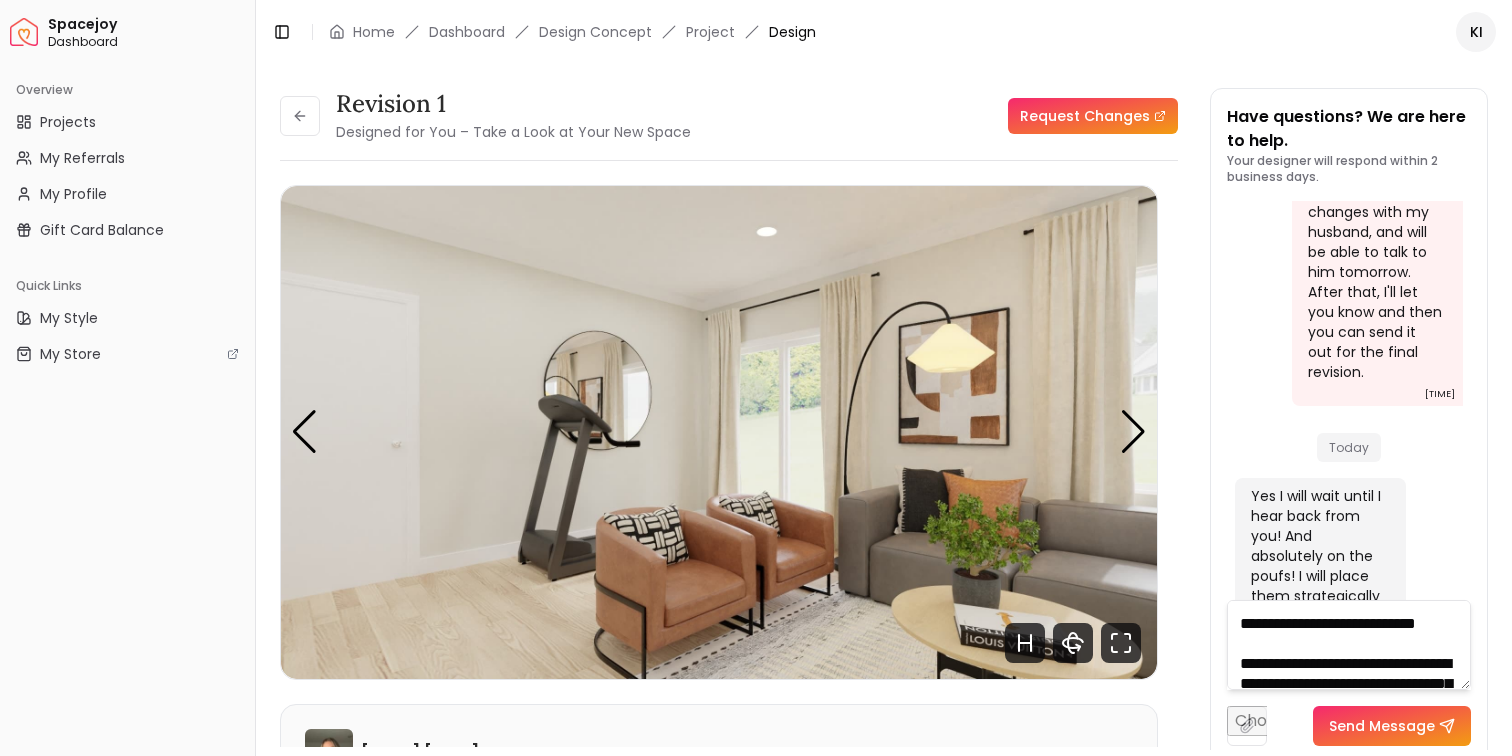 scroll, scrollTop: 601, scrollLeft: 0, axis: vertical 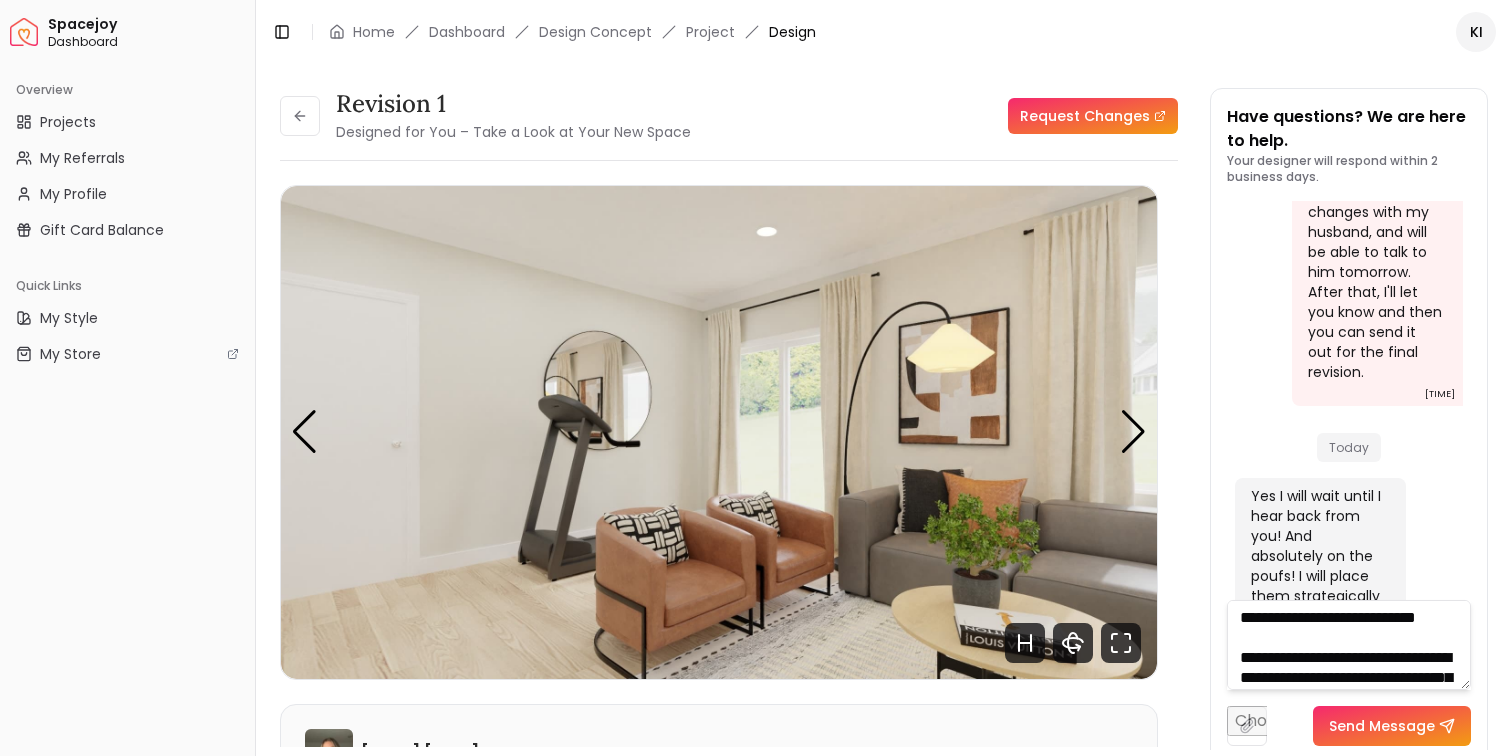 type on "**********" 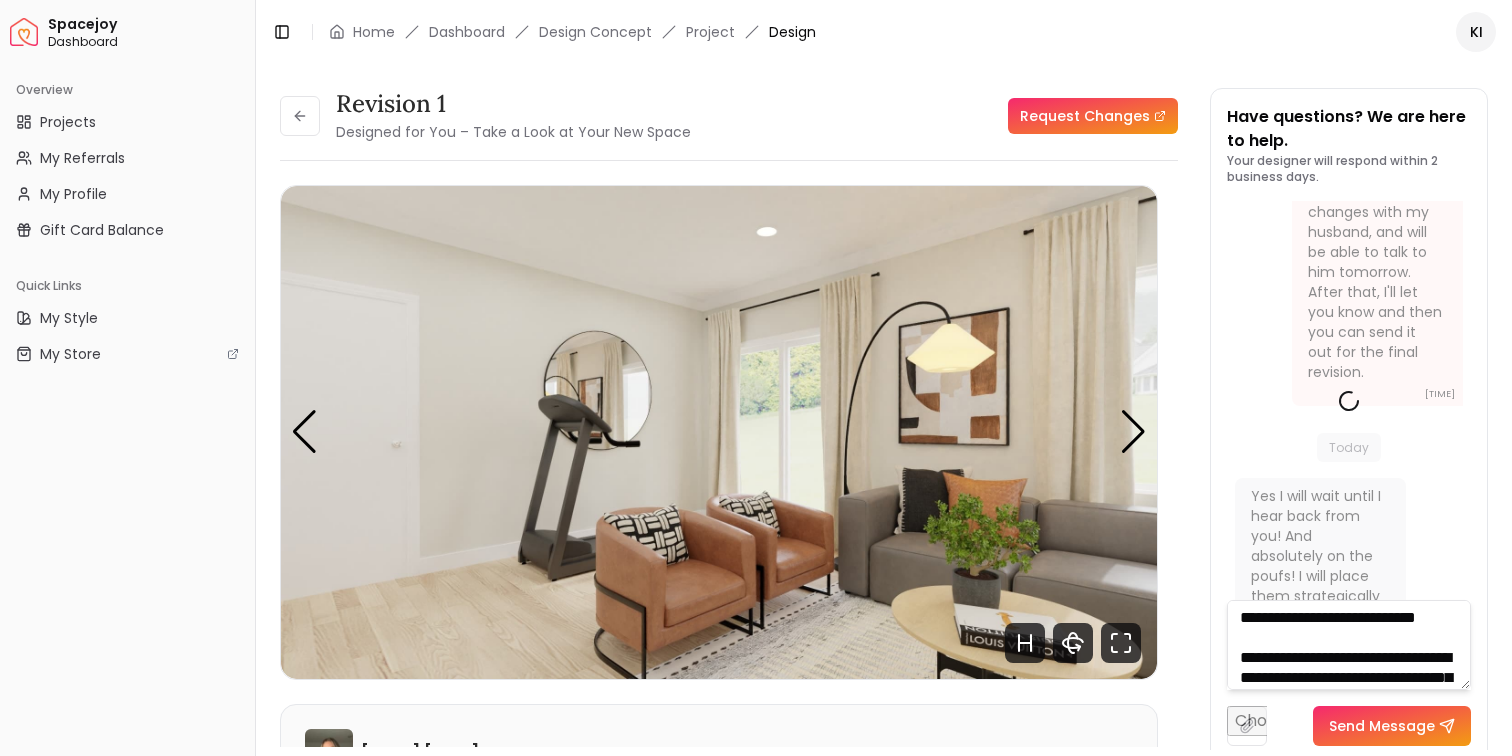 scroll, scrollTop: 0, scrollLeft: 0, axis: both 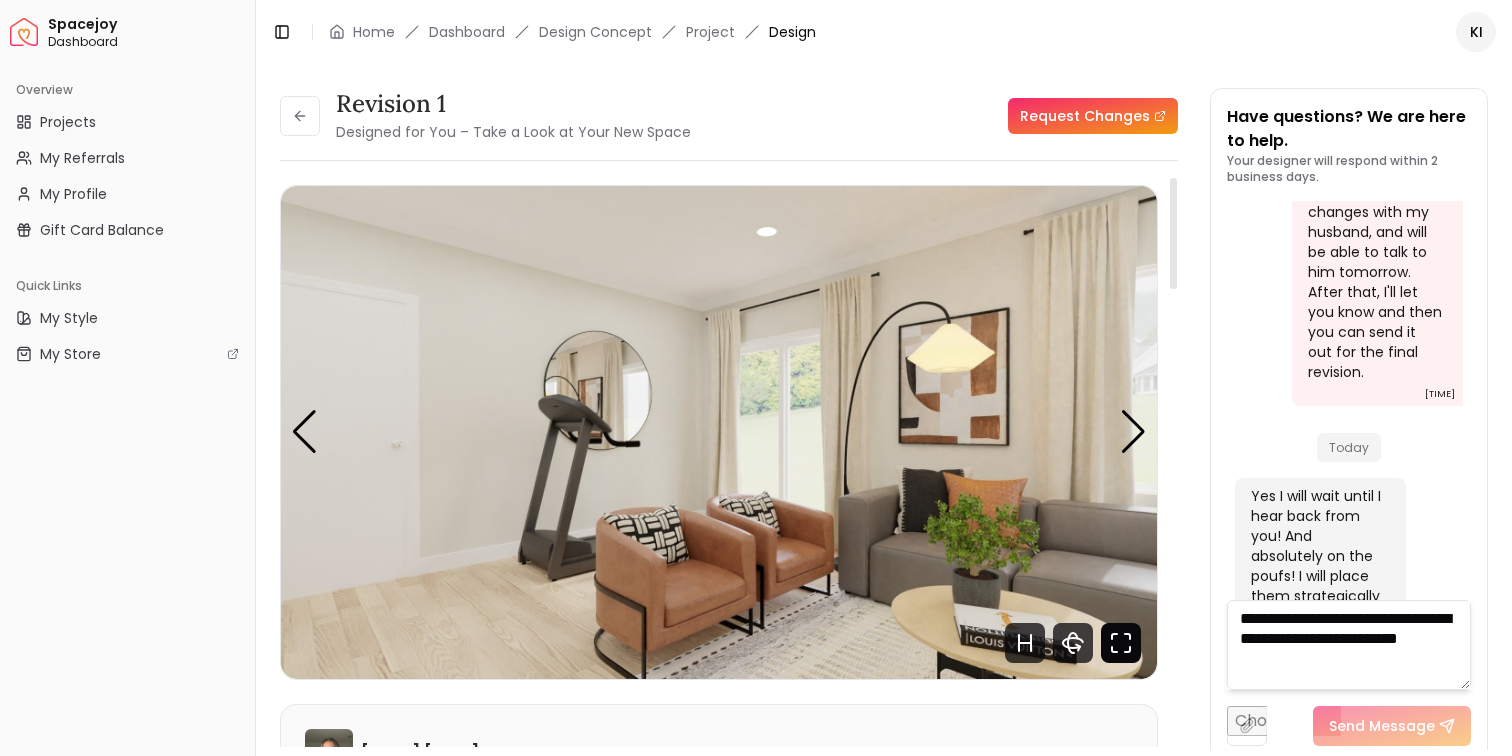 click 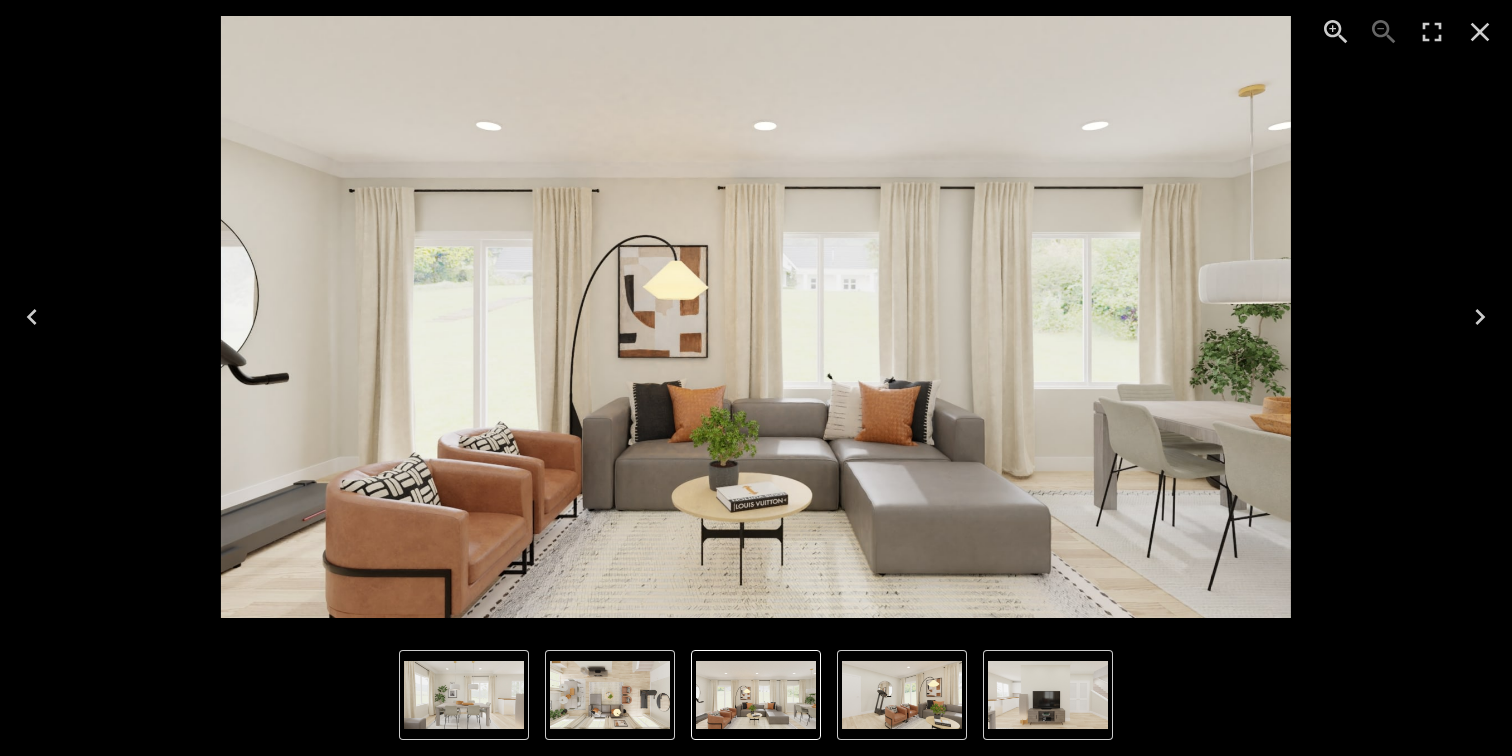 click 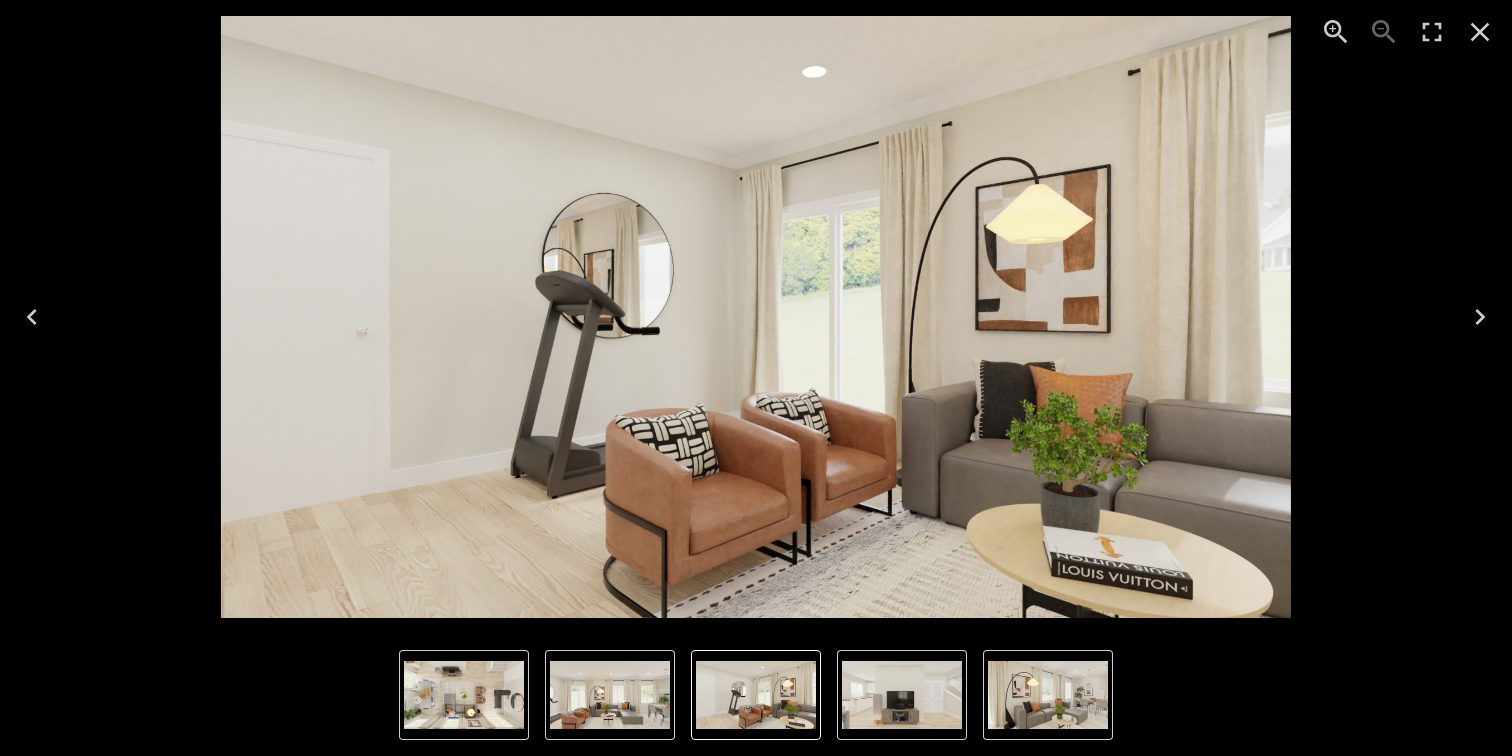 click 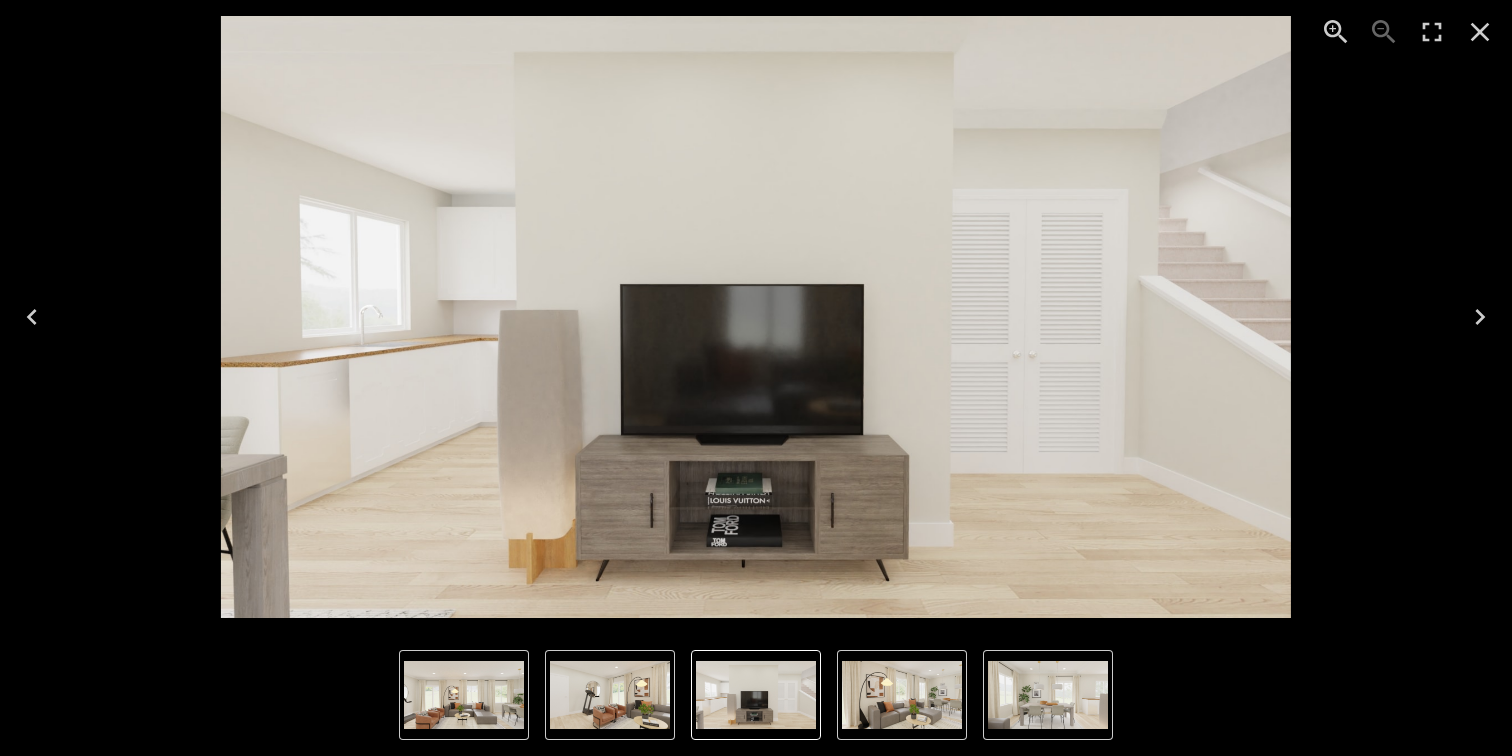 click 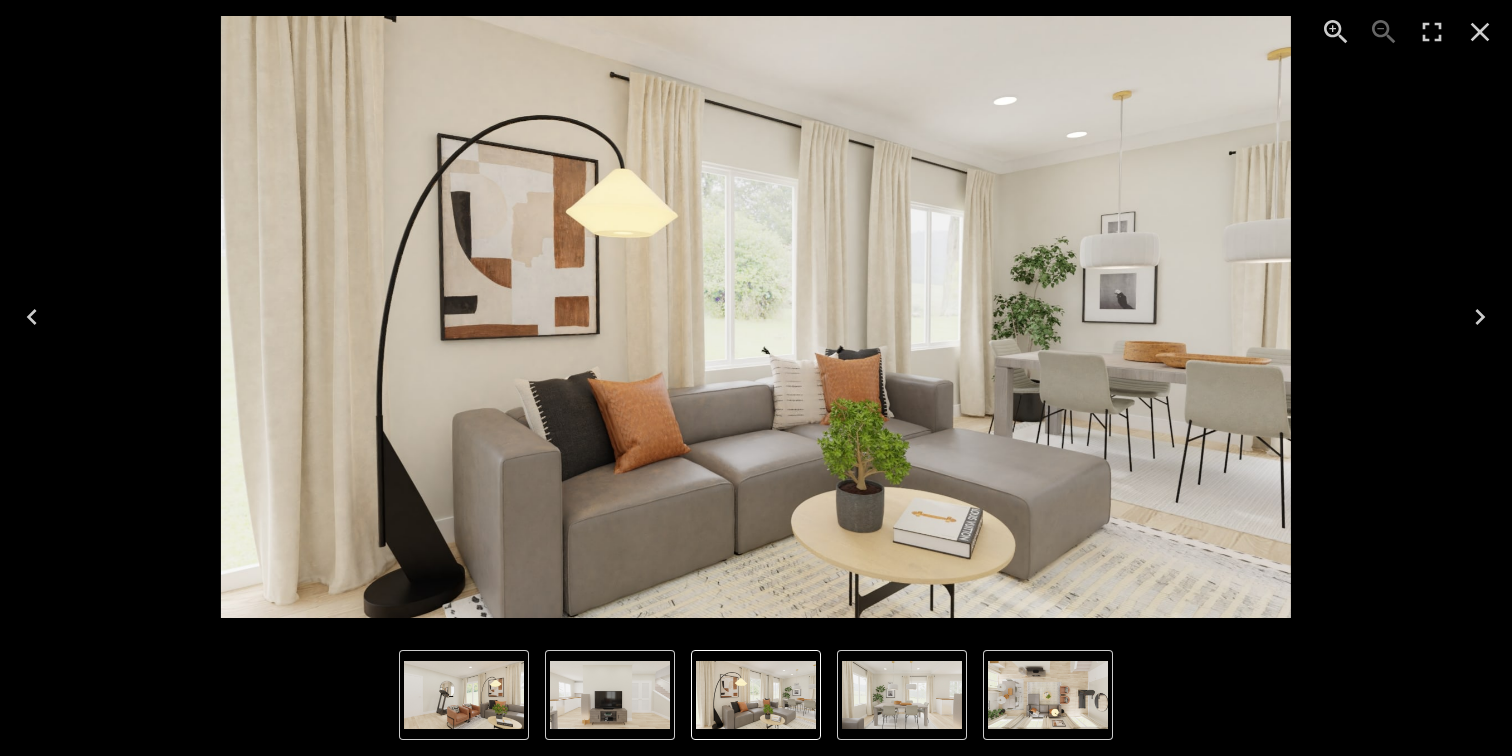 click 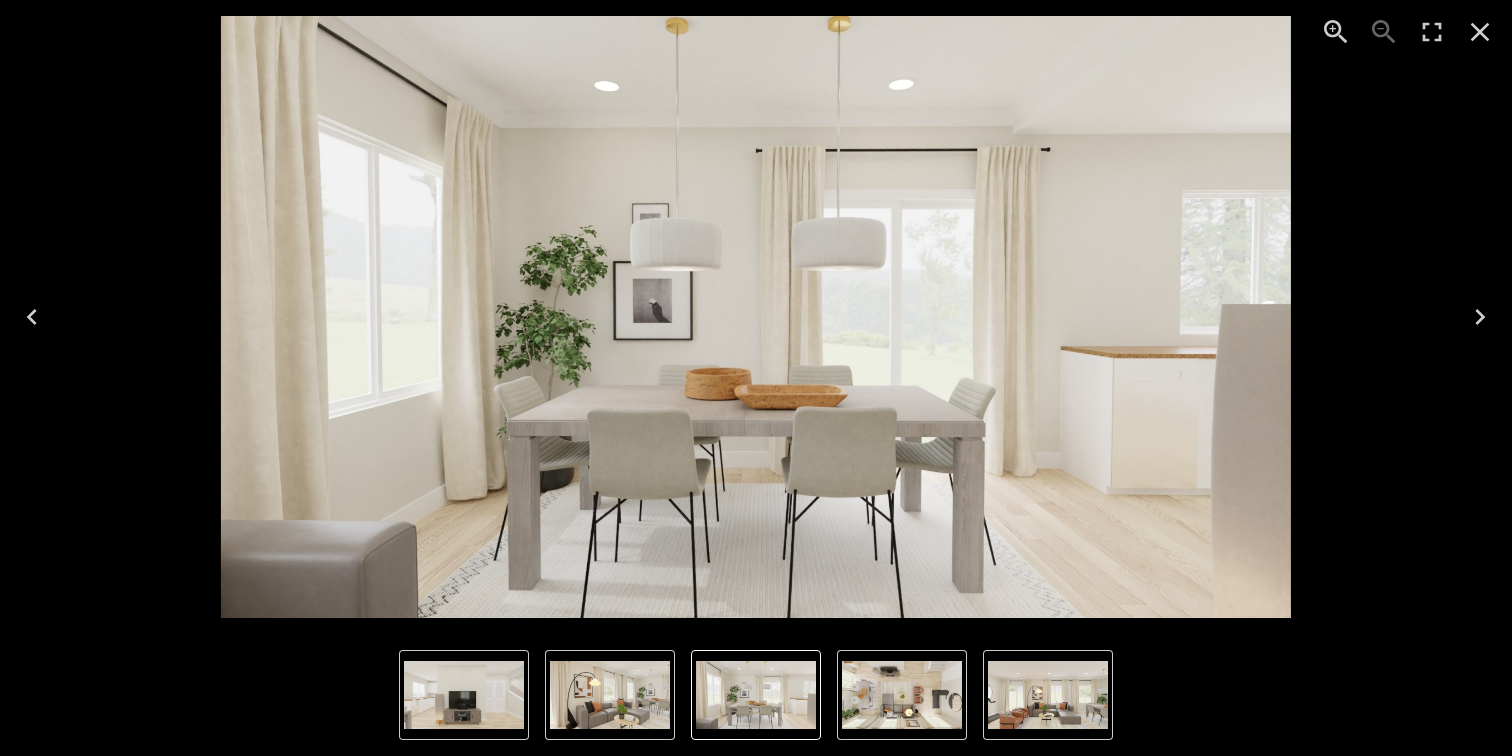 click 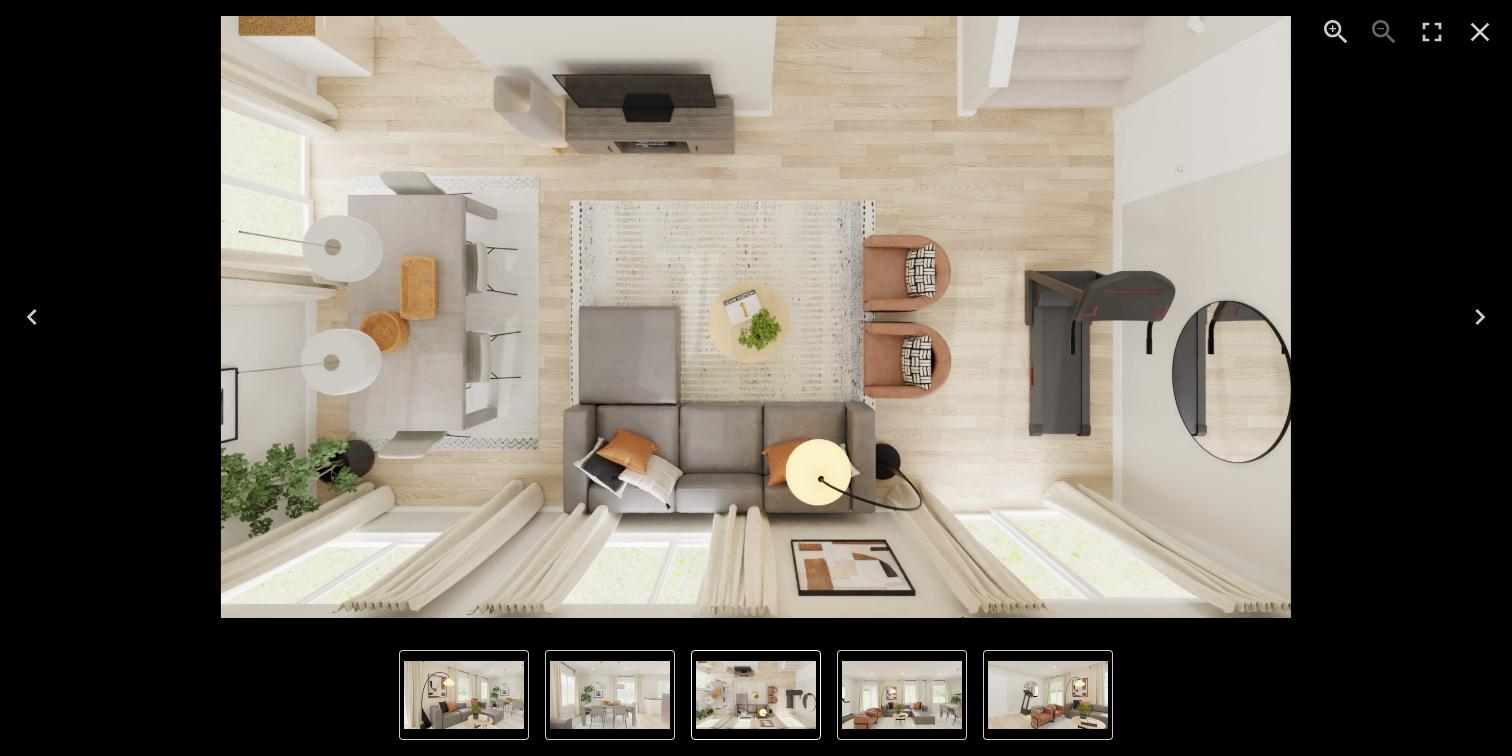 click 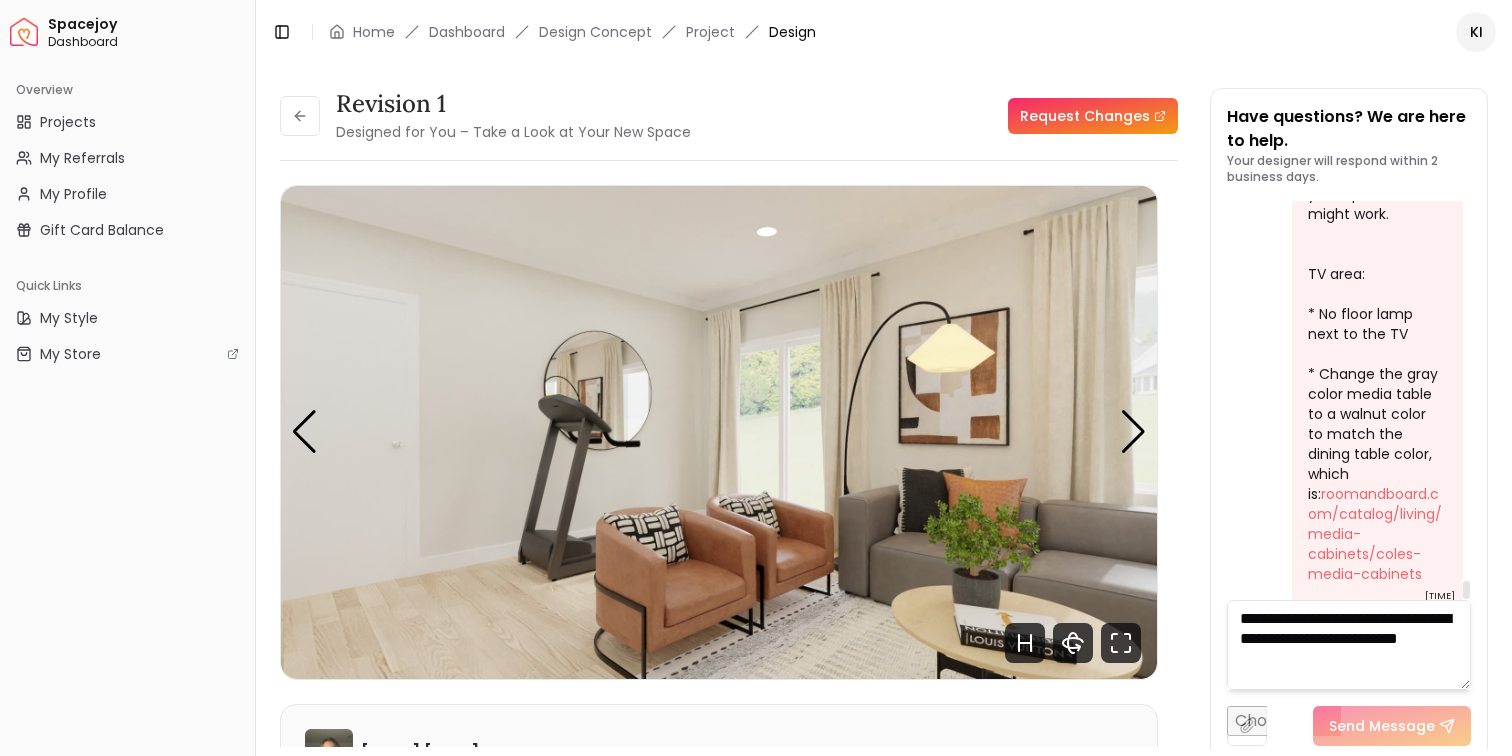 scroll, scrollTop: 8449, scrollLeft: 0, axis: vertical 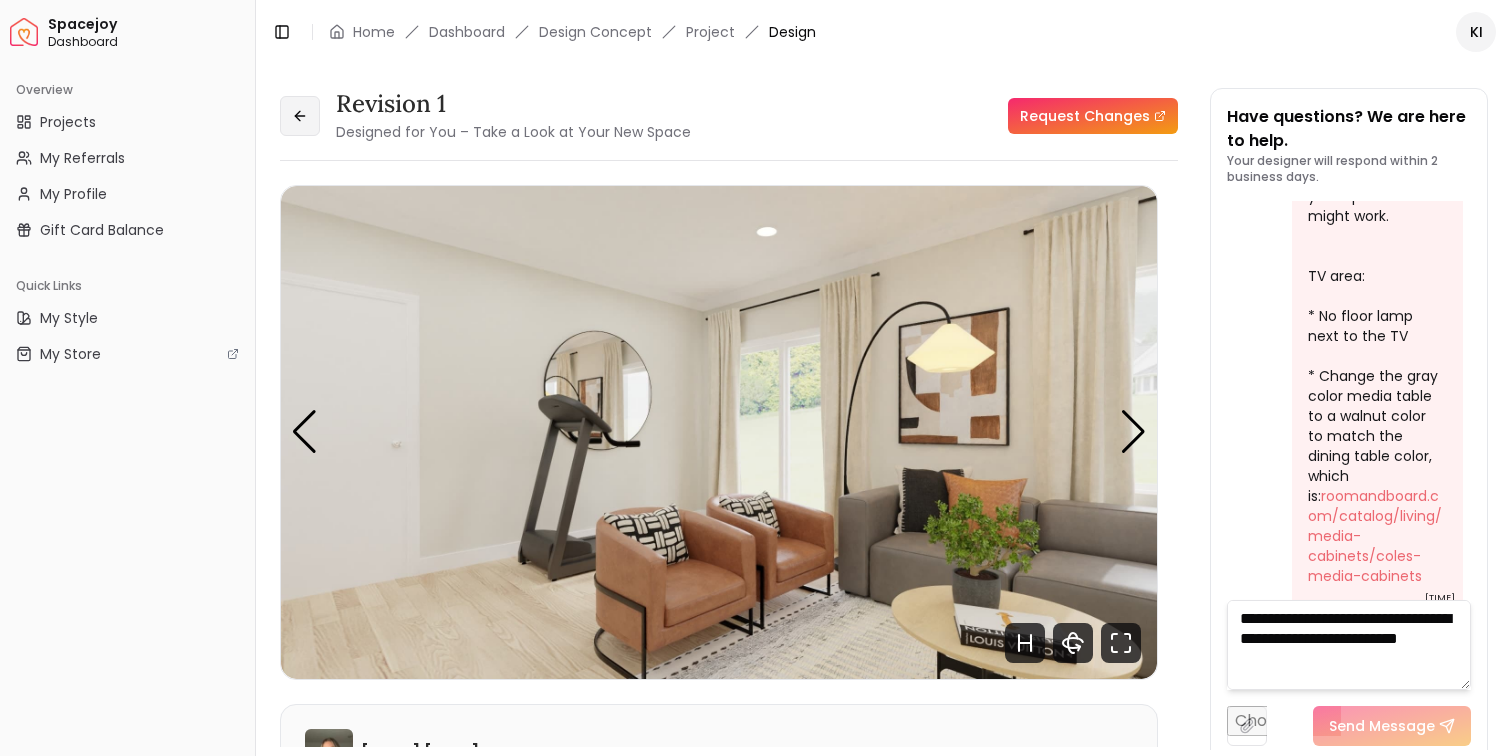 click at bounding box center (300, 116) 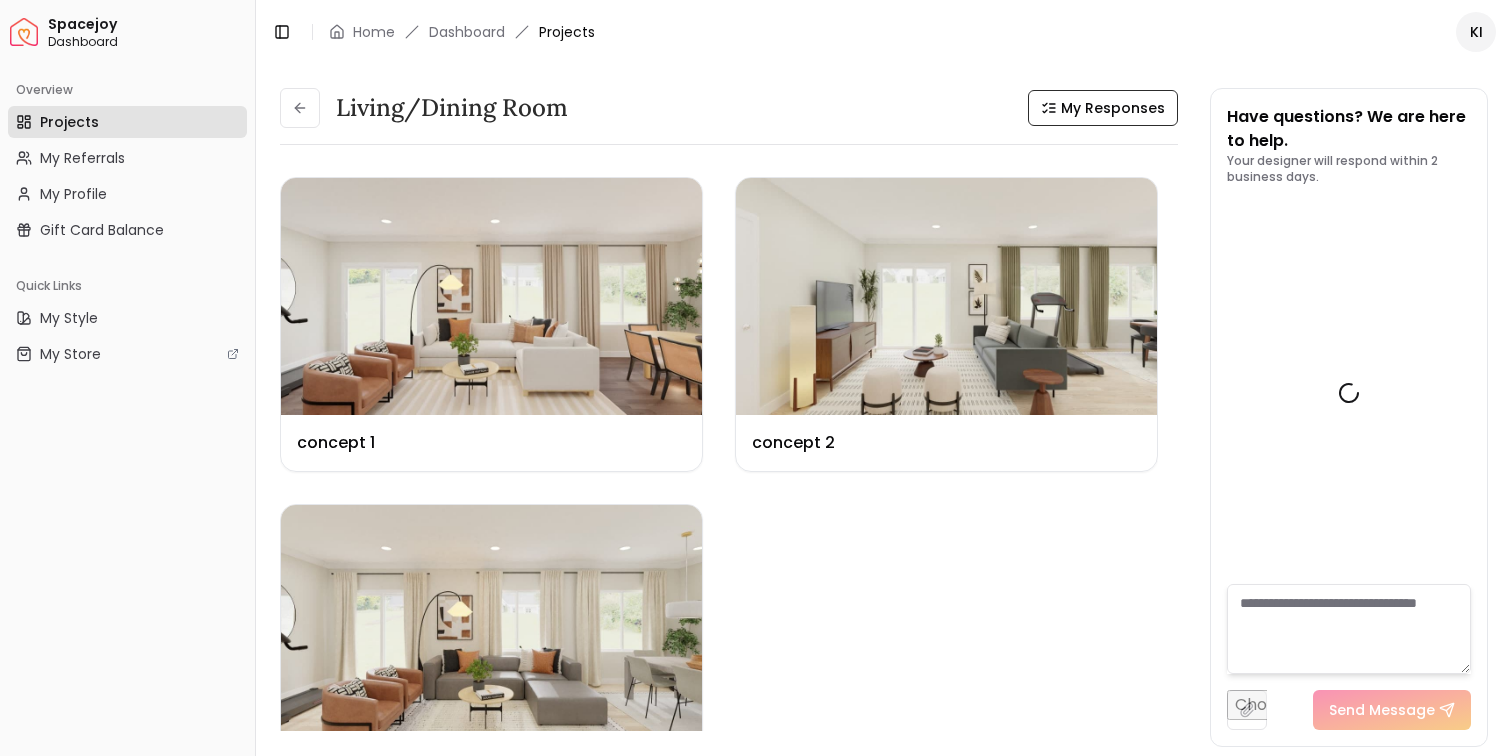 scroll, scrollTop: 8269, scrollLeft: 0, axis: vertical 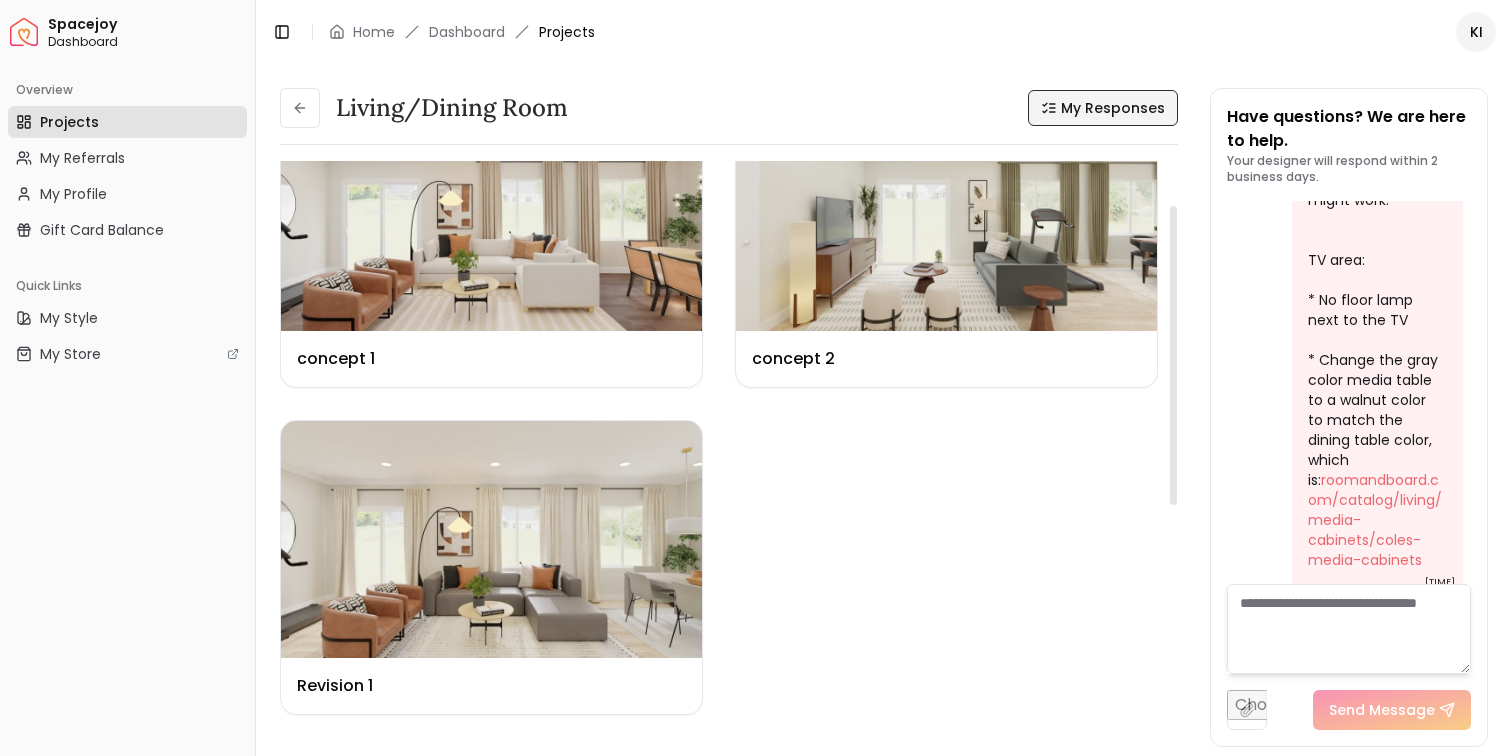 click on "My Responses" at bounding box center (1113, 108) 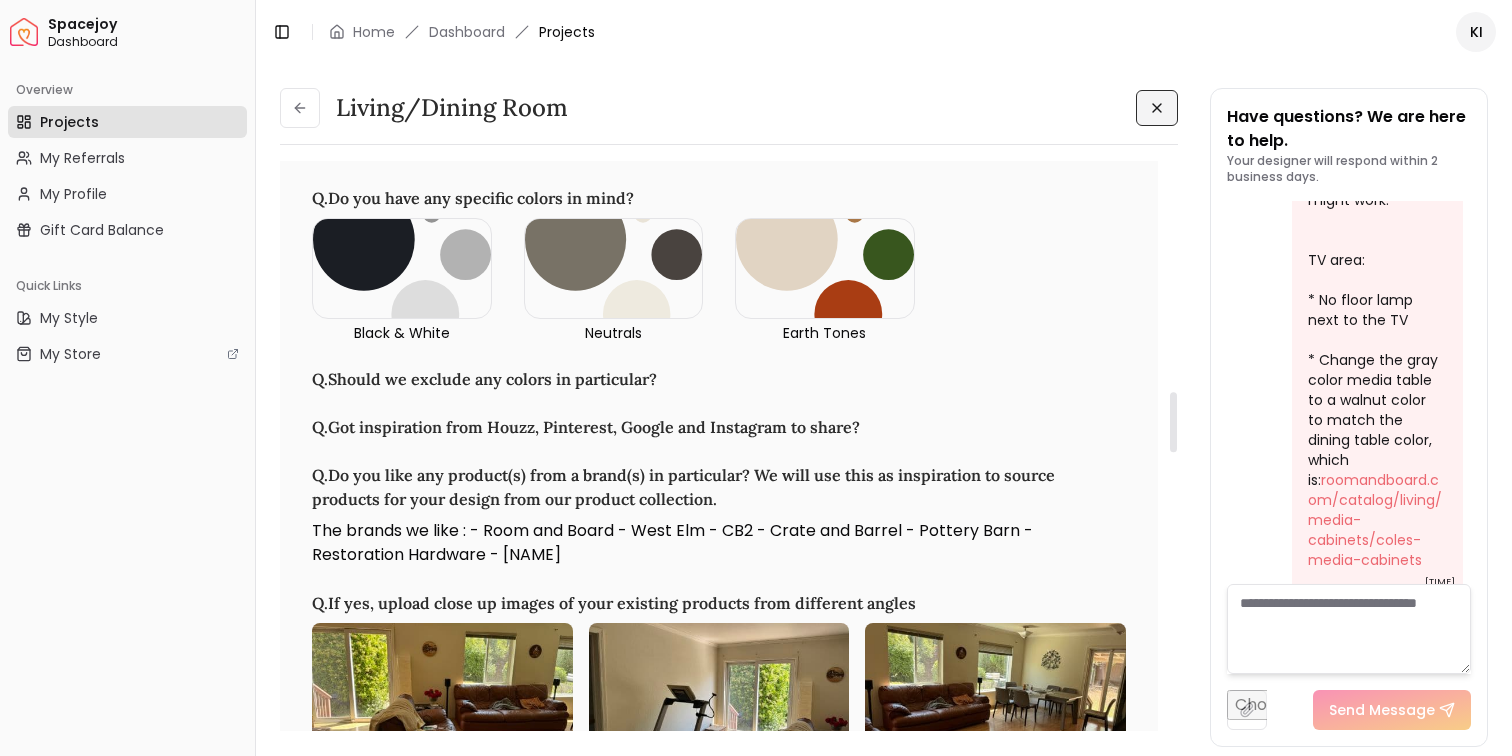 scroll, scrollTop: 2180, scrollLeft: 0, axis: vertical 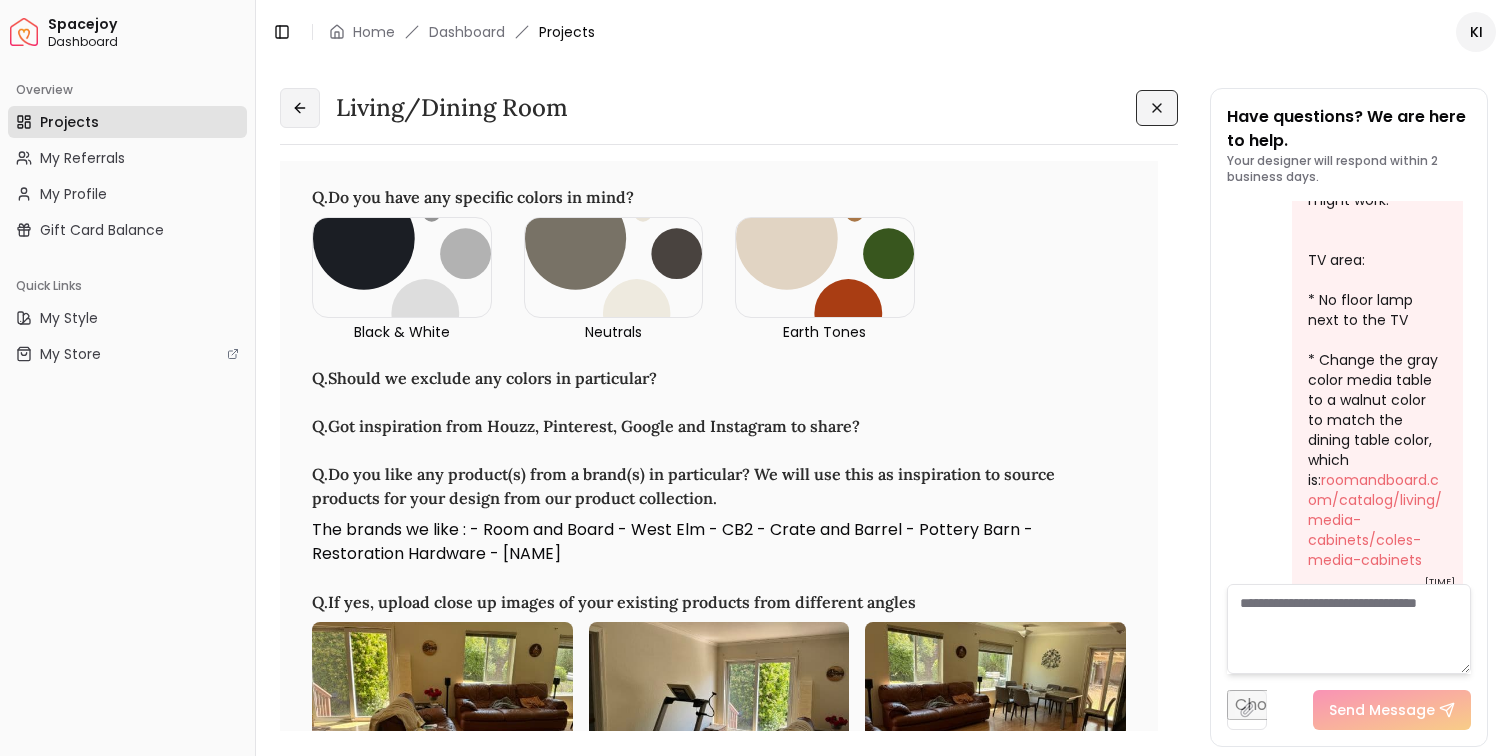 click at bounding box center (300, 108) 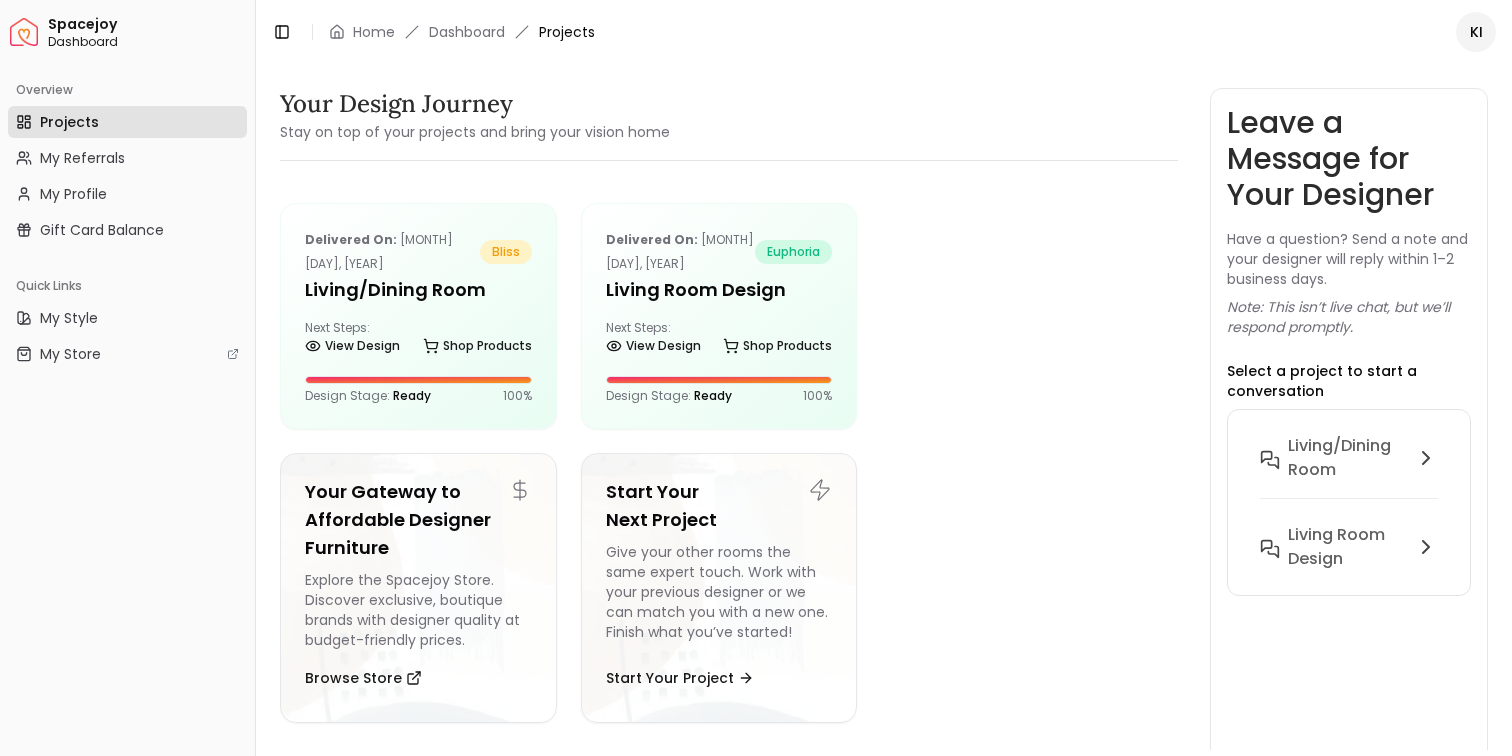 click on "Your Design Journey" at bounding box center [475, 104] 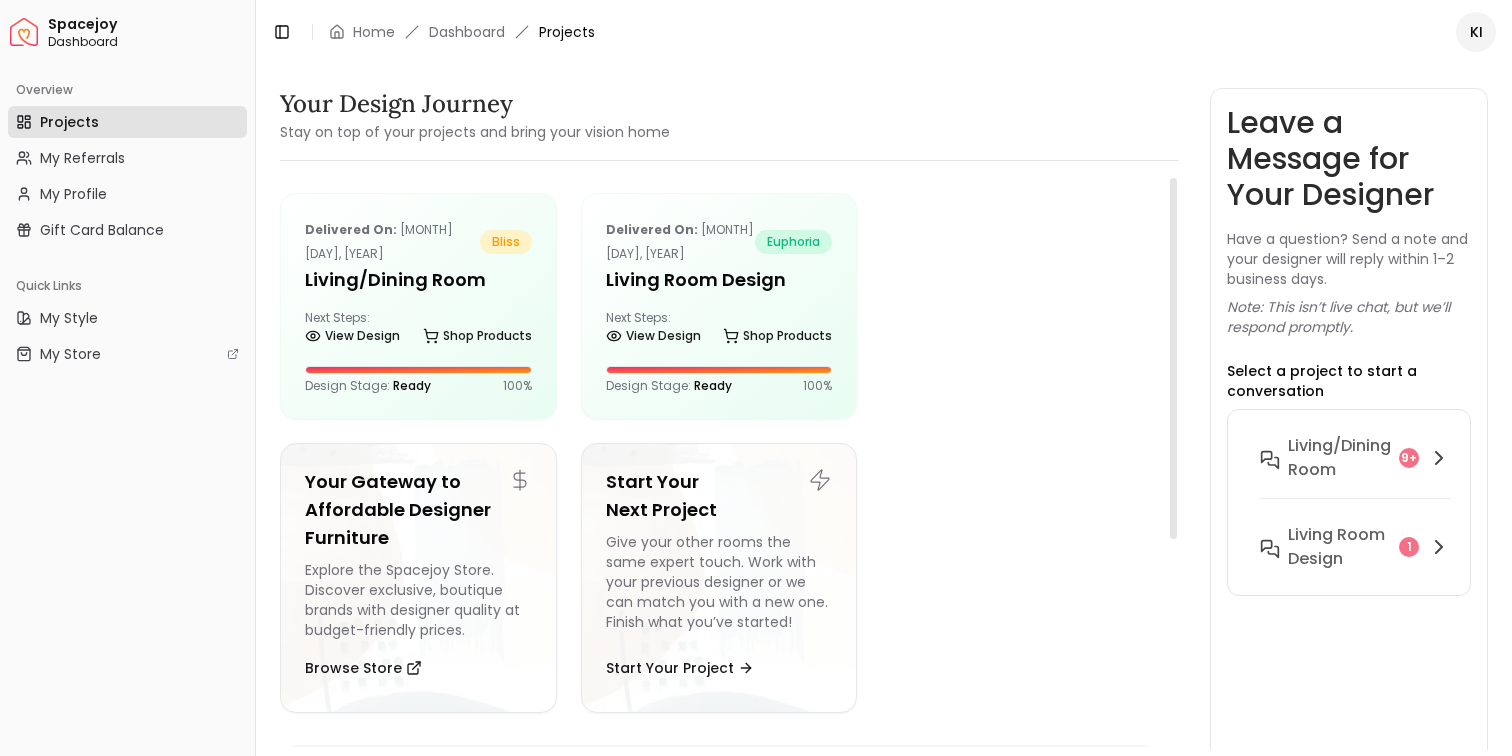 scroll, scrollTop: 0, scrollLeft: 0, axis: both 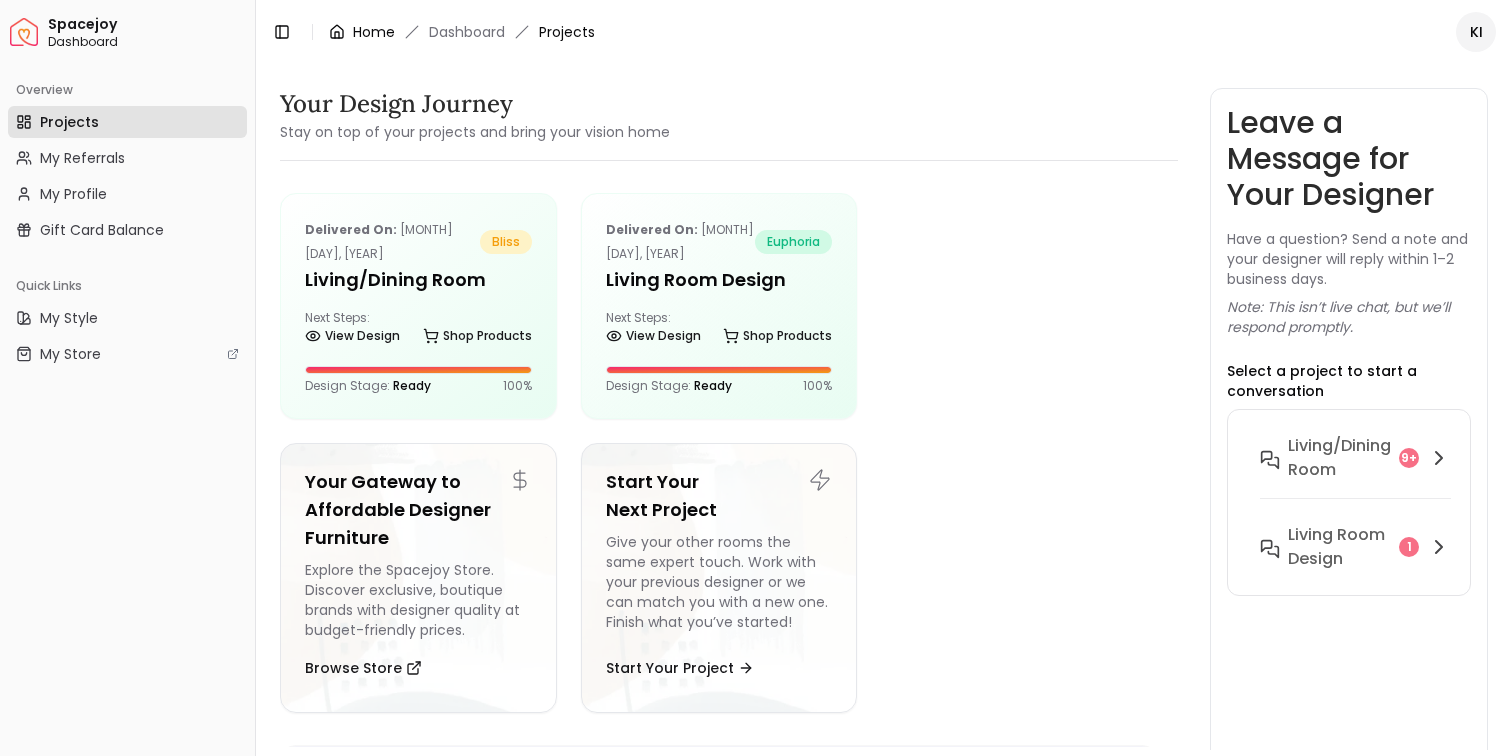 click on "Home" at bounding box center (374, 32) 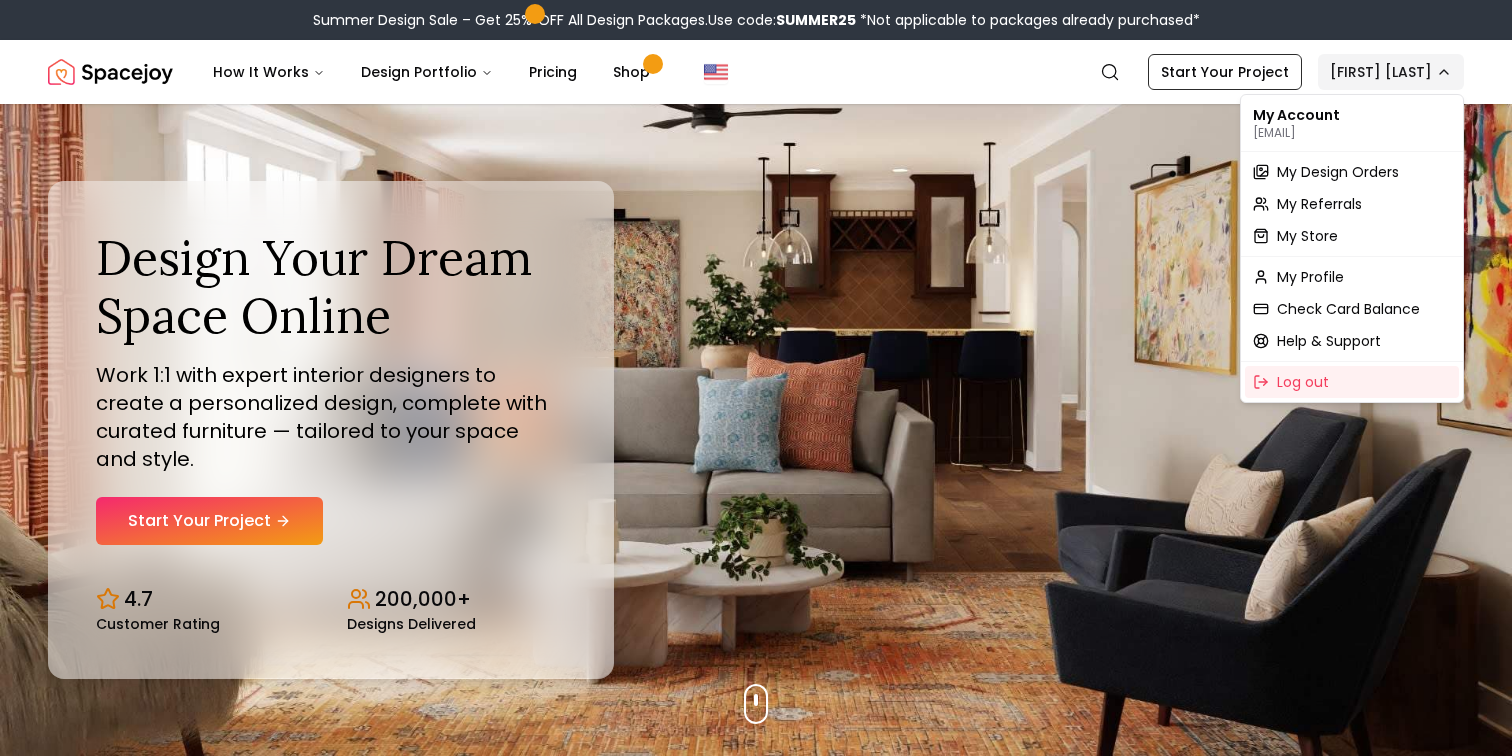 click on "Summer Design Sale – Get 25% OFF All Design Packages. Use code: SUMMER25 *Not applicable to packages already purchased* Spacejoy How It Works Design Portfolio Pricing Shop Search Start Your Project [NAME] Design Your Dream Space Online Work 1:1 with expert interior designers to create a personalized design, complete with curated furniture — tailored to your space and style. Start Your Project 4.7 Customer Rating 200,000+ Designs Delivered Design Your Dream Space Online Work 1:1 with expert interior designers to create a personalized design, complete with curated furniture — tailored to your space and style. Start Your Project 4.7 Customer Rating 200,000+ Designs Delivered Summer Design Sale Get 25% OFF on all Design Packages Get Started Mid-Summer Style Event Up to 60% OFF on Furniture & Decor Shop Now Get Matched with Expert Interior Designers Online! [NAME] Designer [NAME] Designer [NAME] Designer [NAME] Designer [NAME] Designer 1" at bounding box center [756, 6017] 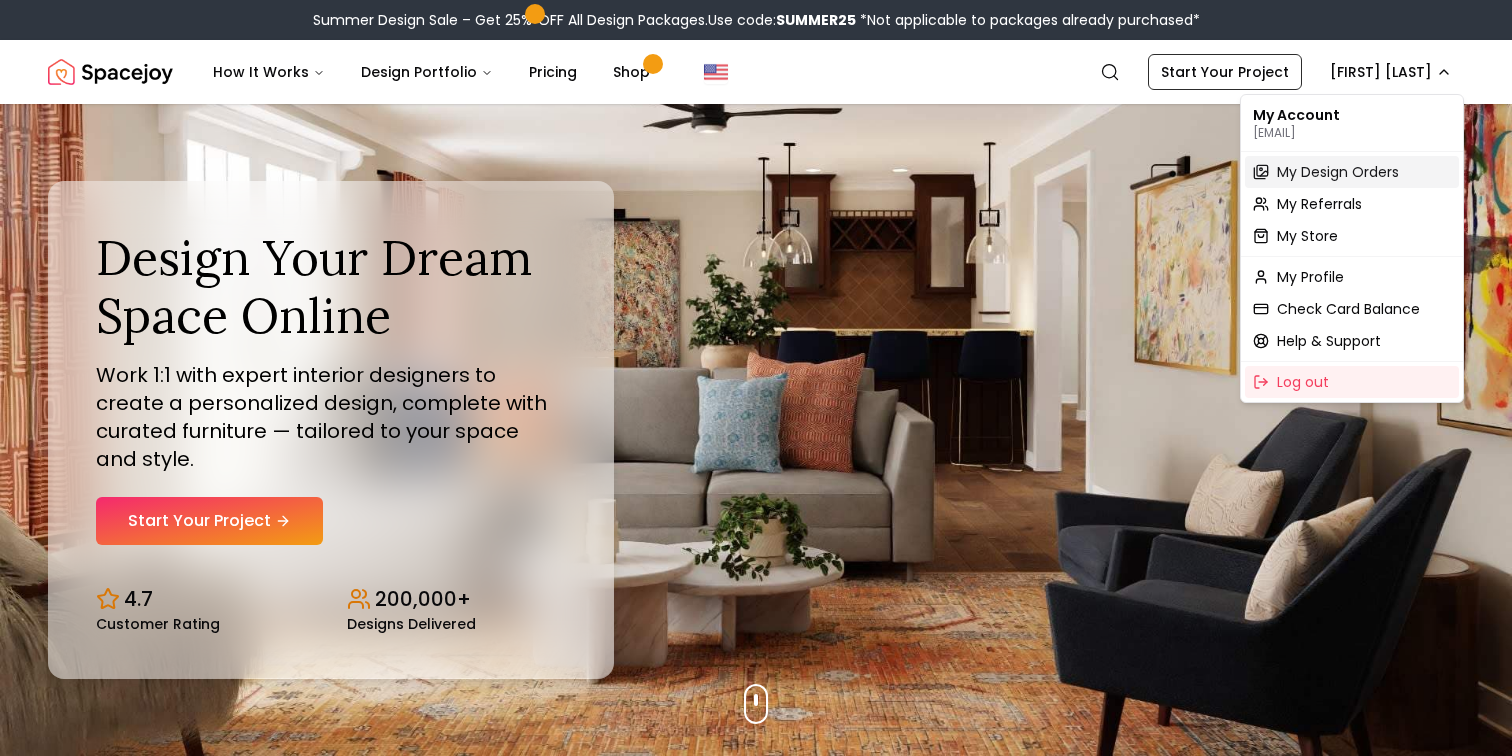 click on "My Design Orders" at bounding box center (1338, 172) 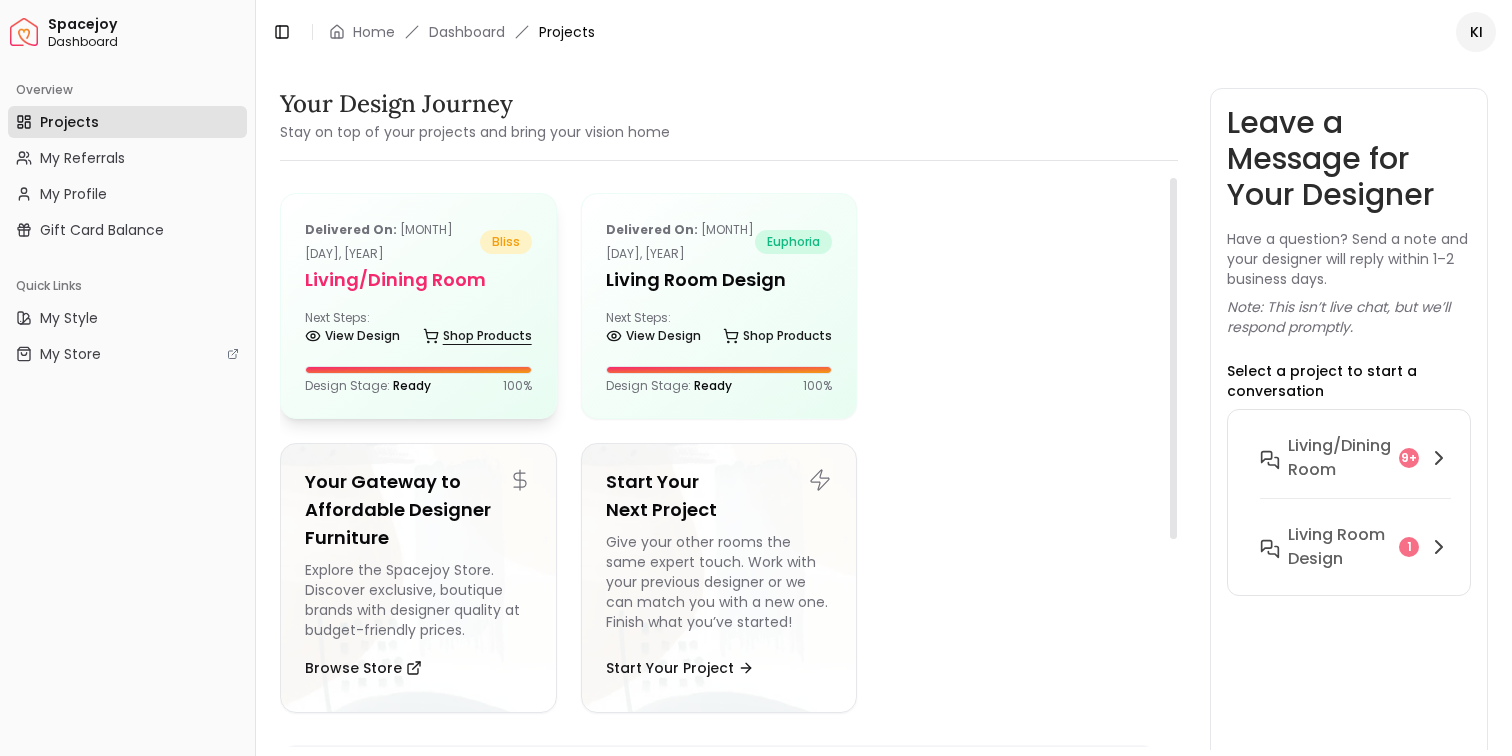 click on "Shop Products" at bounding box center (477, 336) 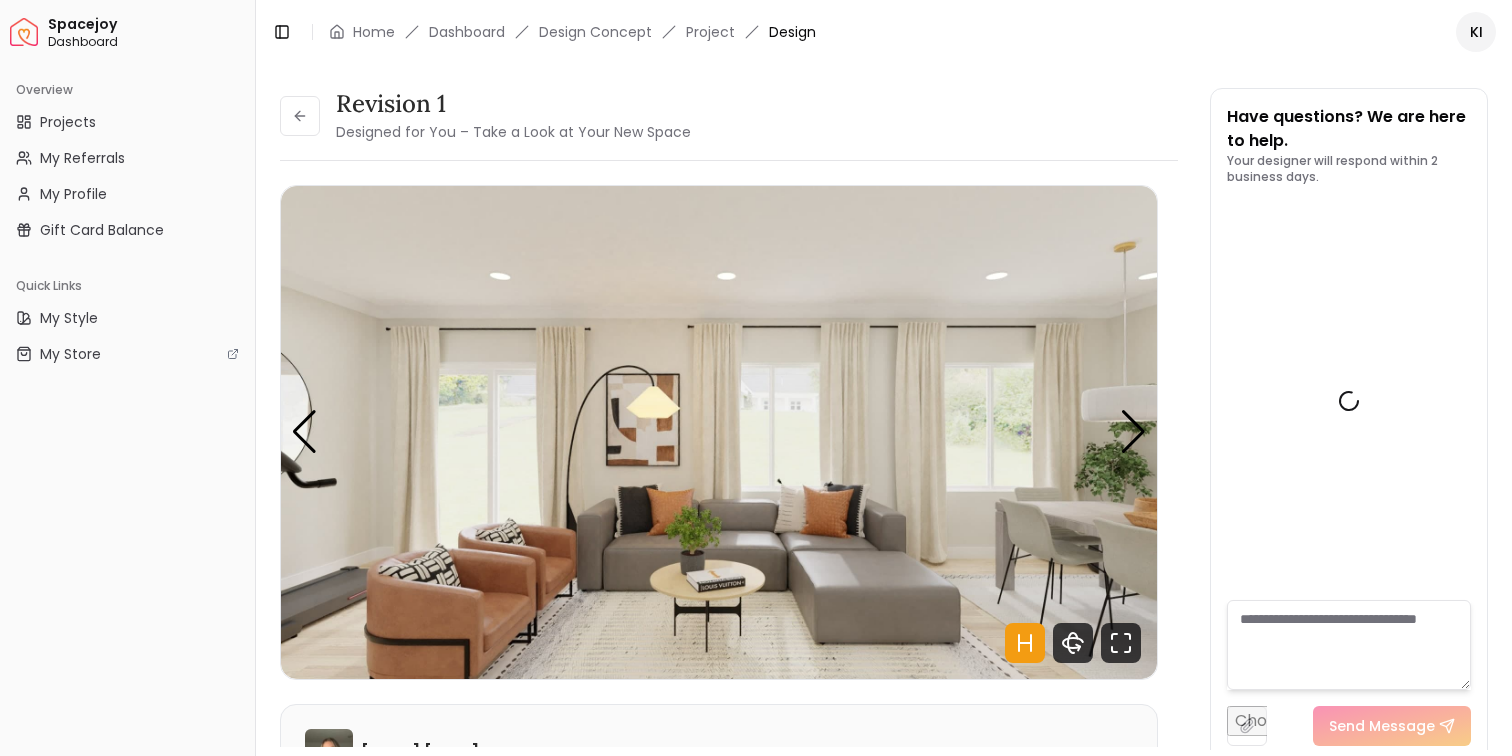 scroll, scrollTop: 13, scrollLeft: 0, axis: vertical 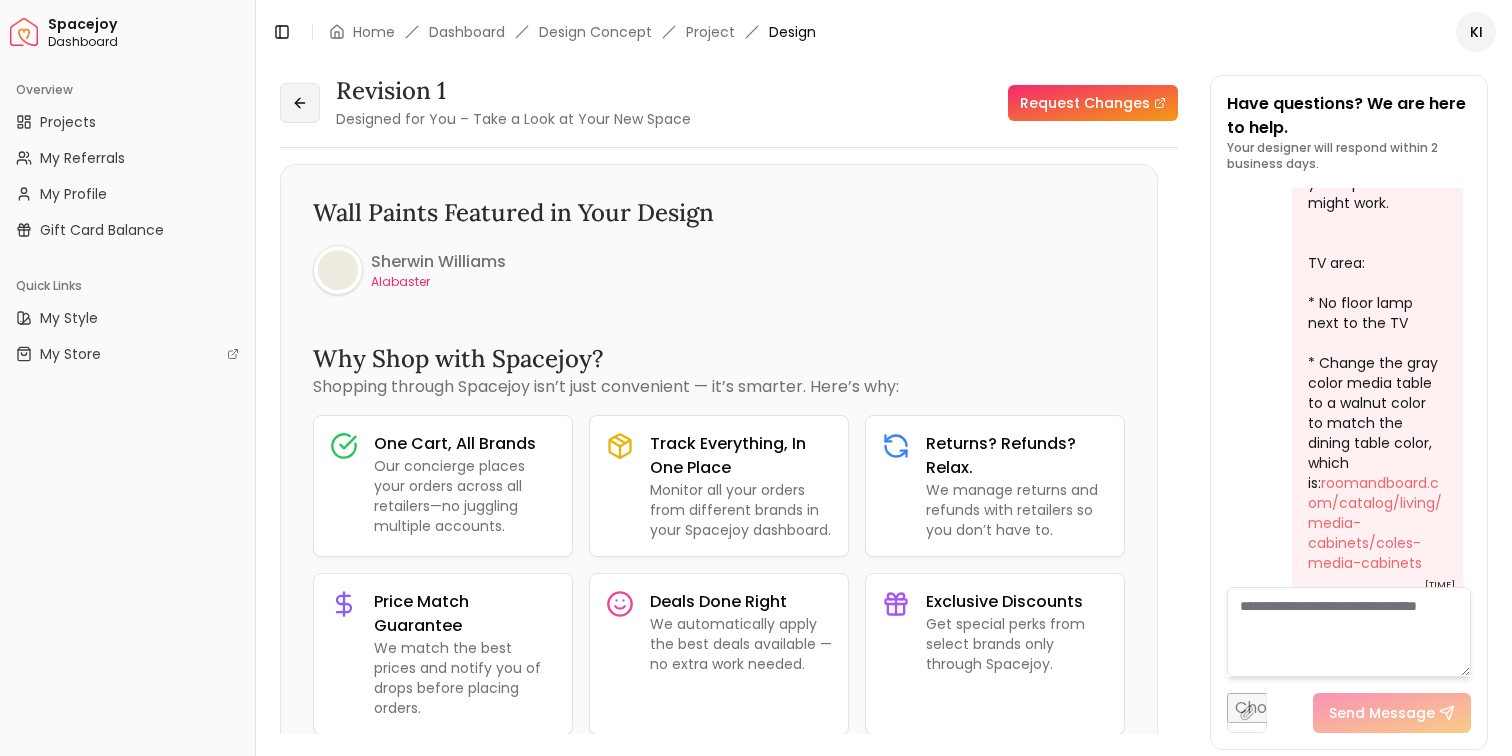 click at bounding box center [300, 103] 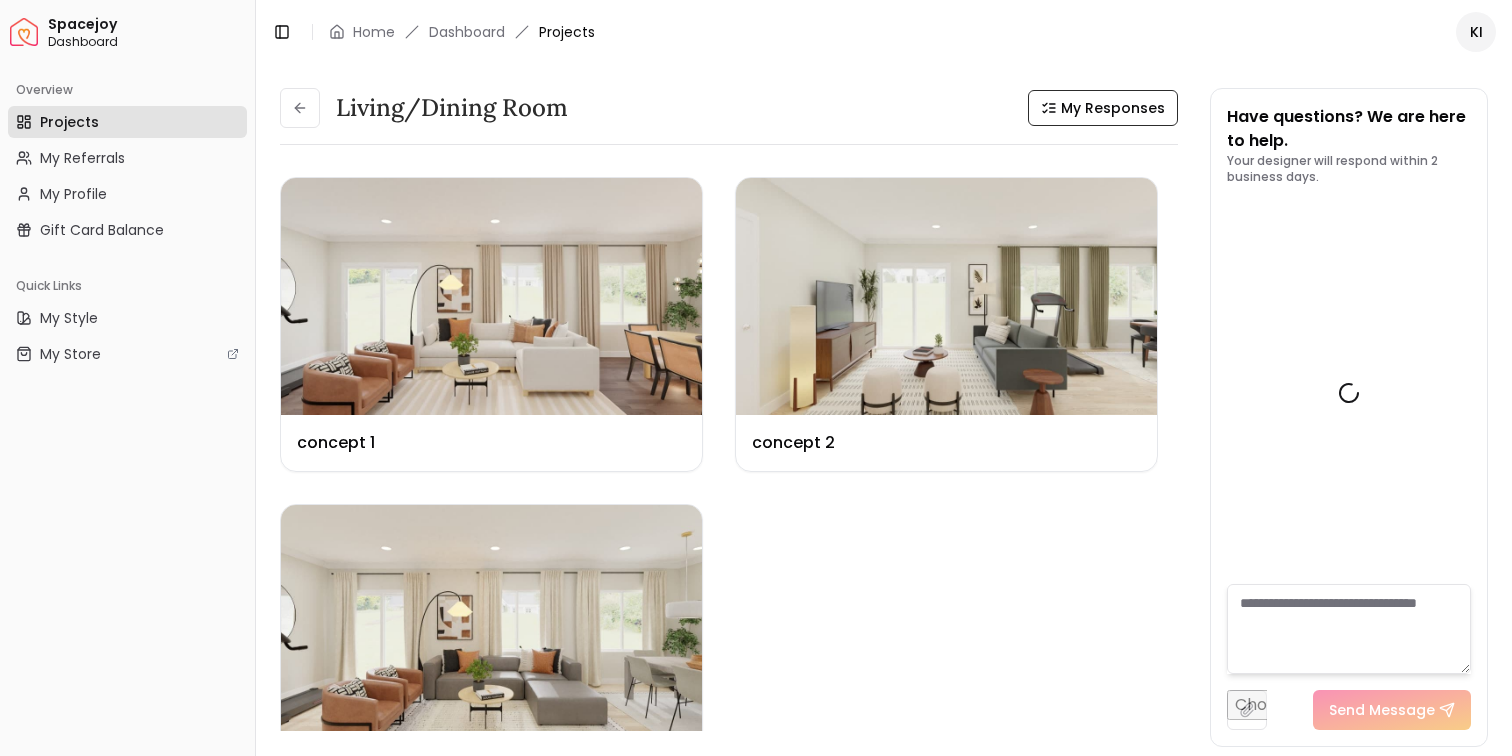 scroll, scrollTop: 0, scrollLeft: 0, axis: both 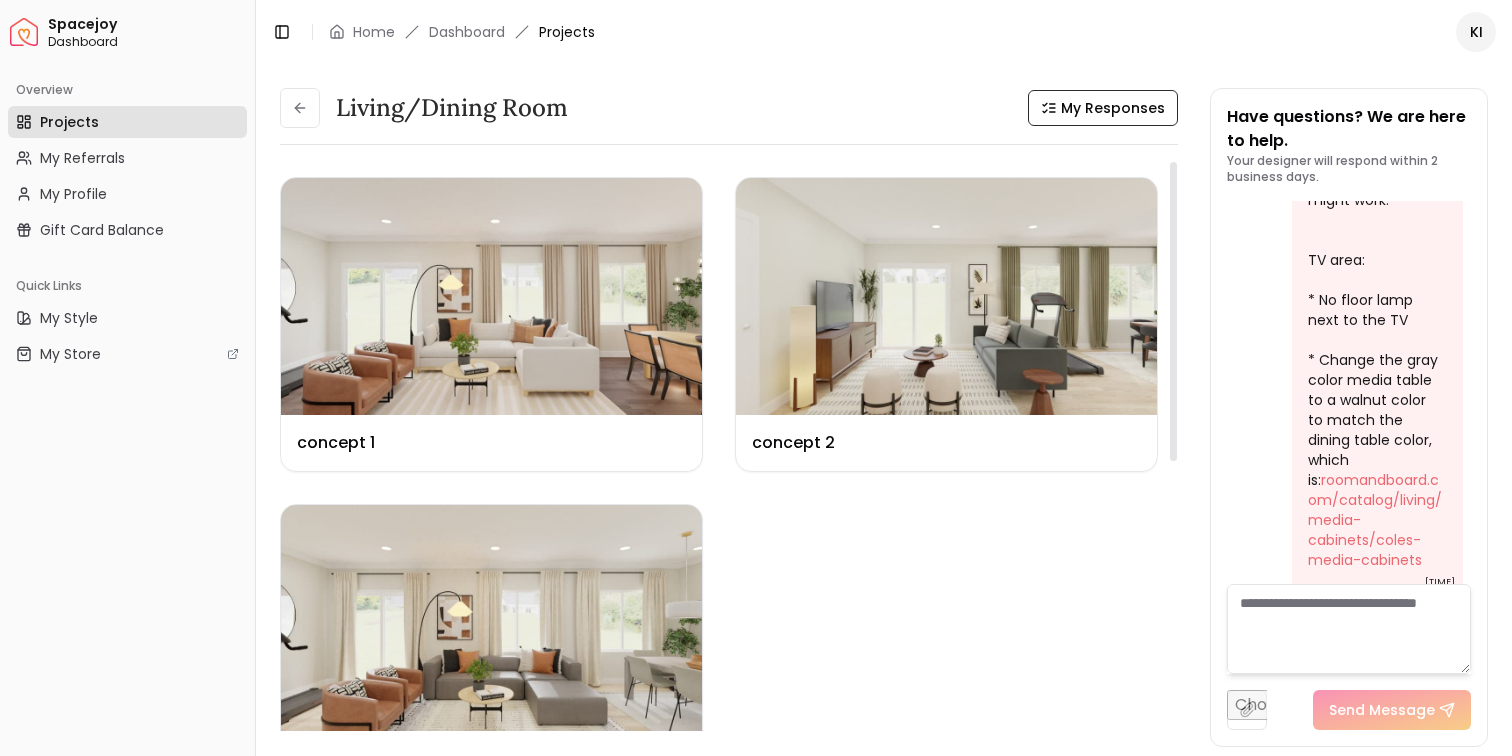 click on "Design Name concept 1 Design Name concept 2 Design Name Revision 1" at bounding box center [719, 488] 